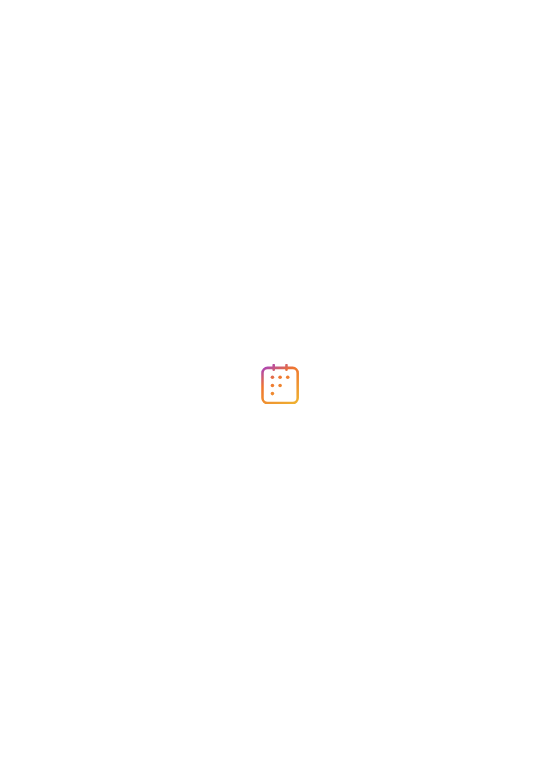 scroll, scrollTop: 0, scrollLeft: 0, axis: both 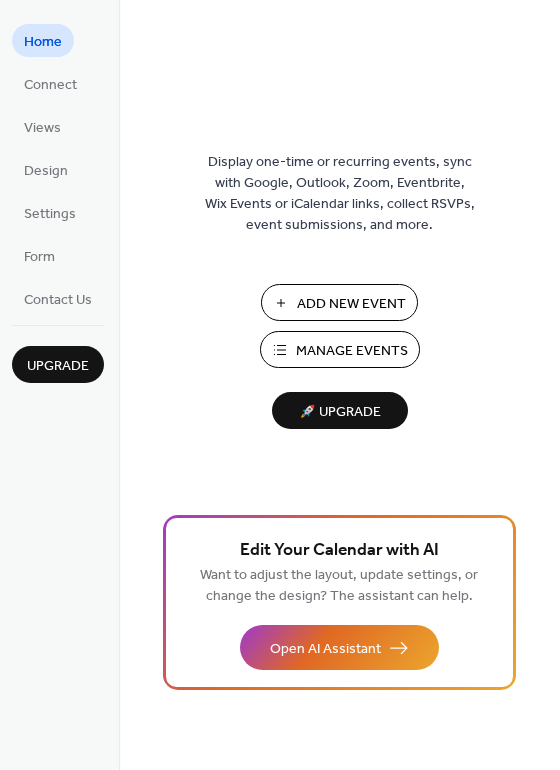 click on "Add New Event" at bounding box center (339, 302) 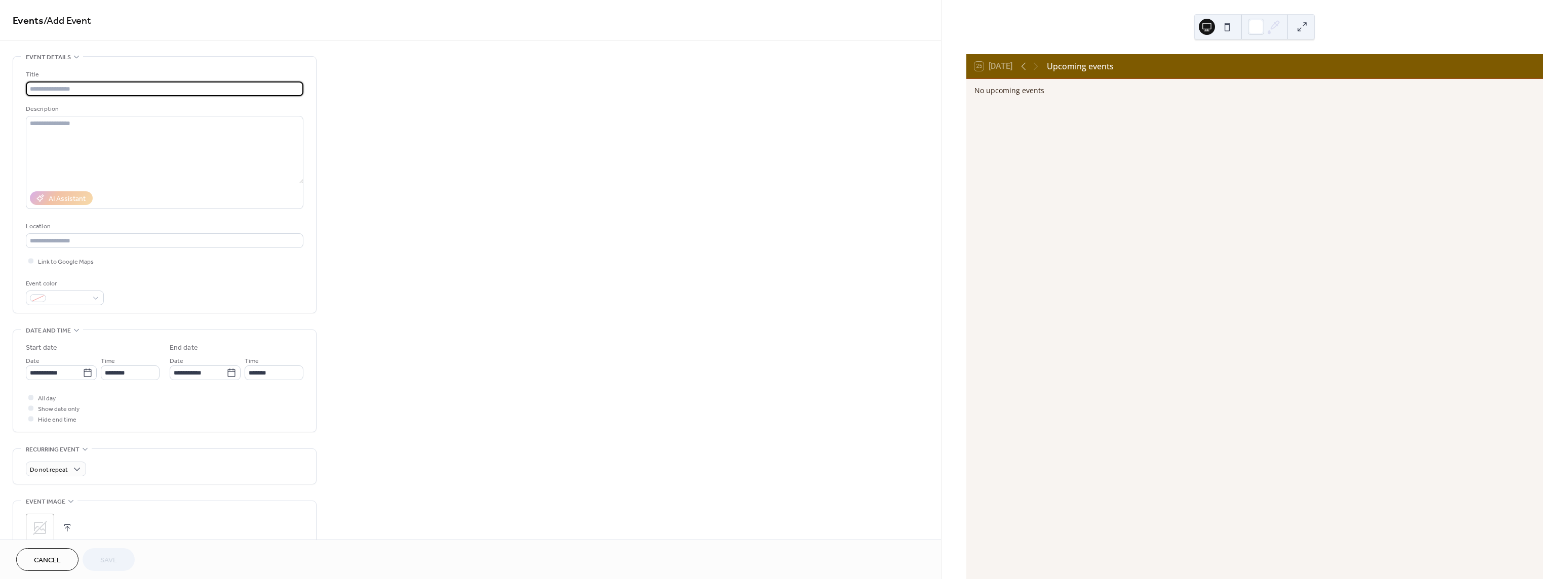 scroll, scrollTop: 0, scrollLeft: 0, axis: both 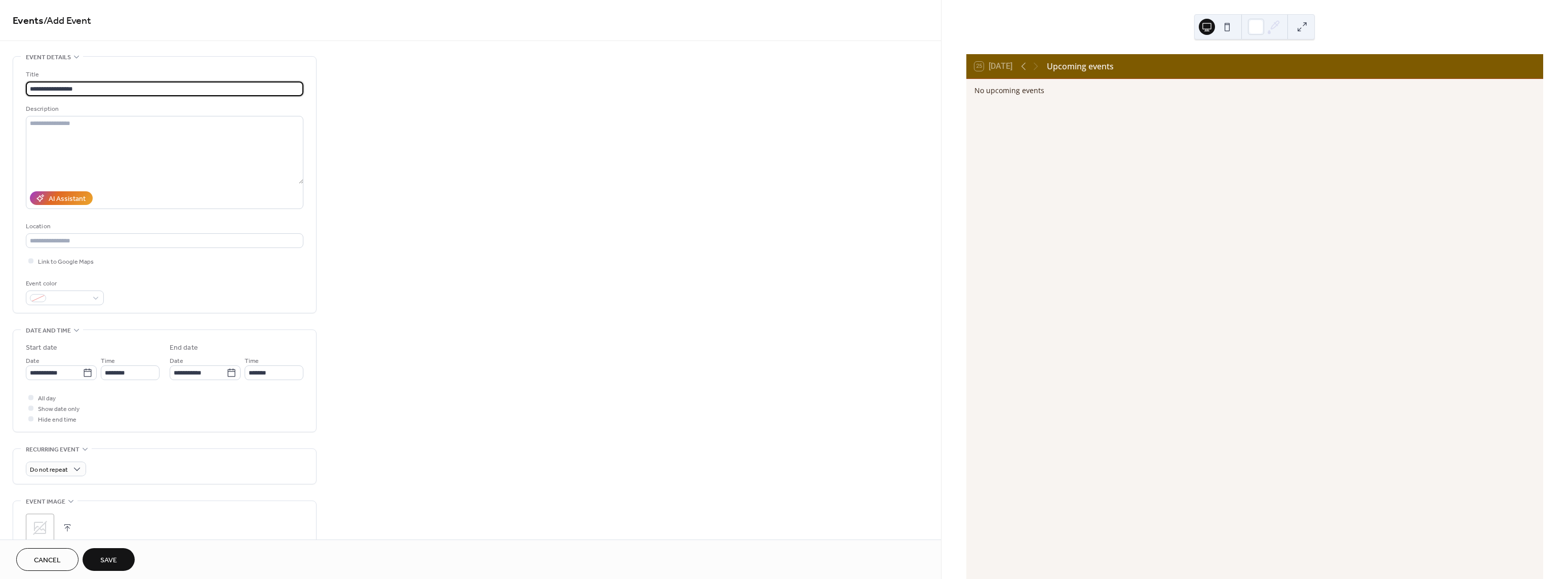 type on "**********" 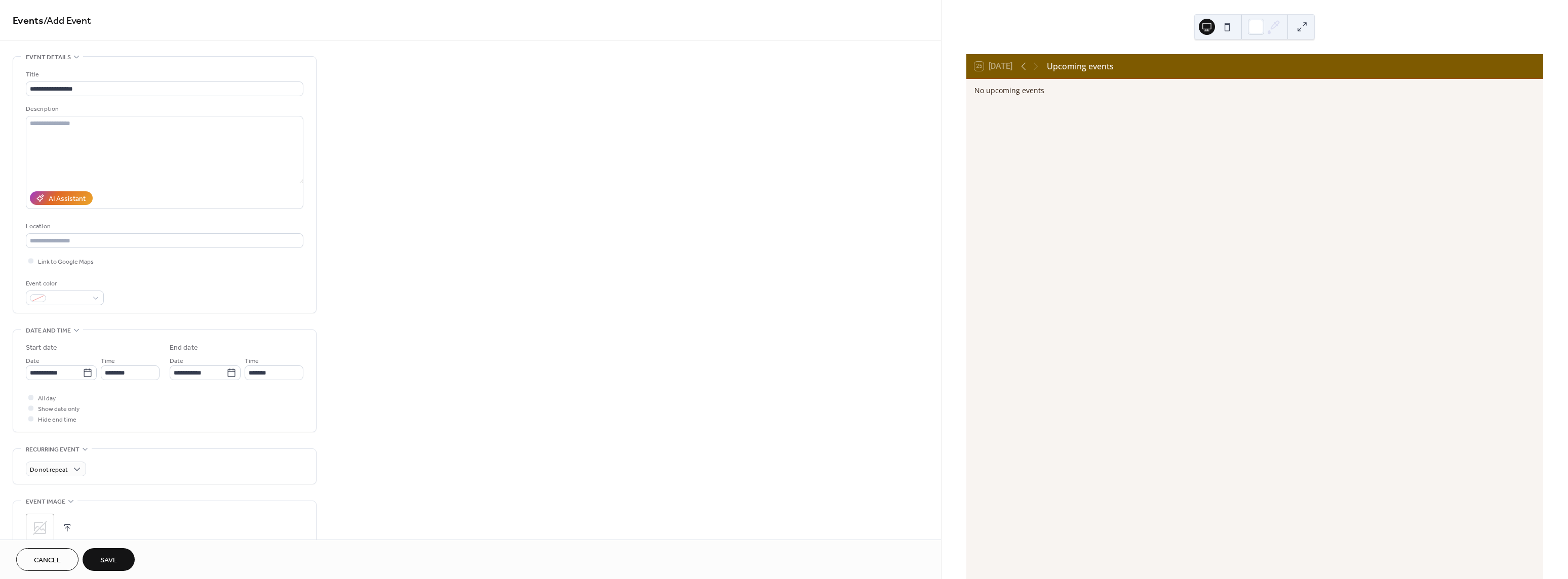 type 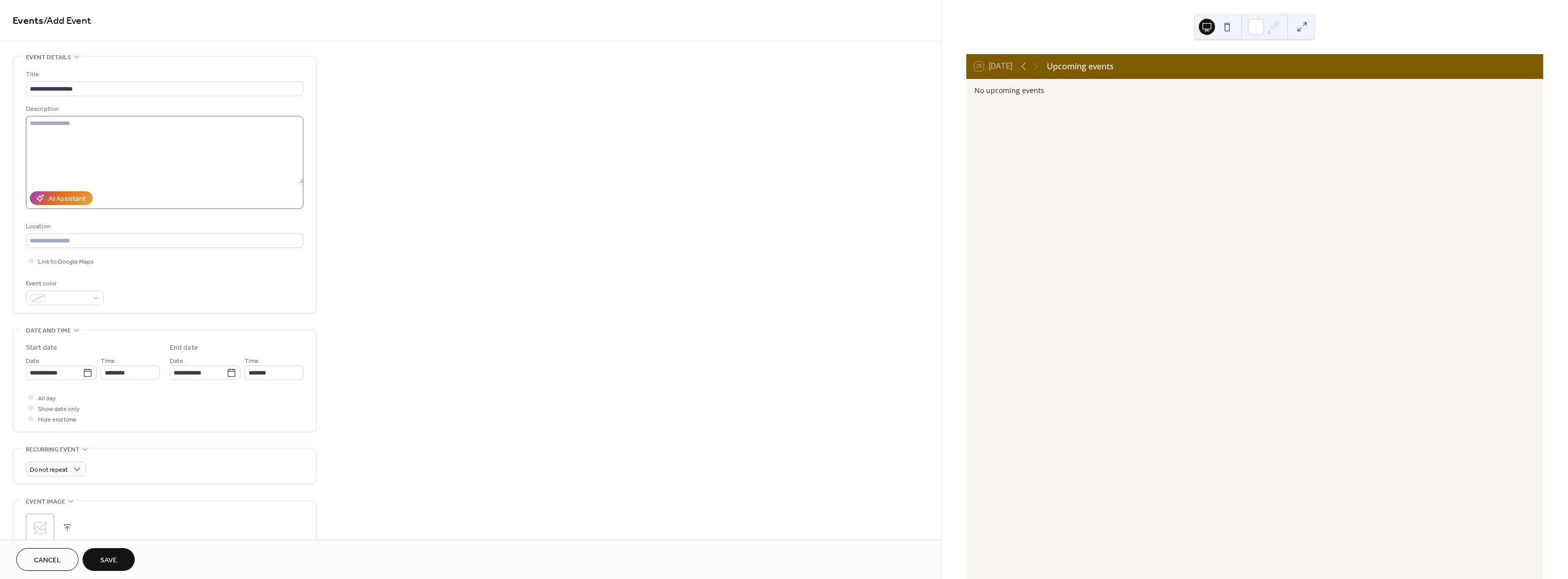 scroll, scrollTop: 1, scrollLeft: 0, axis: vertical 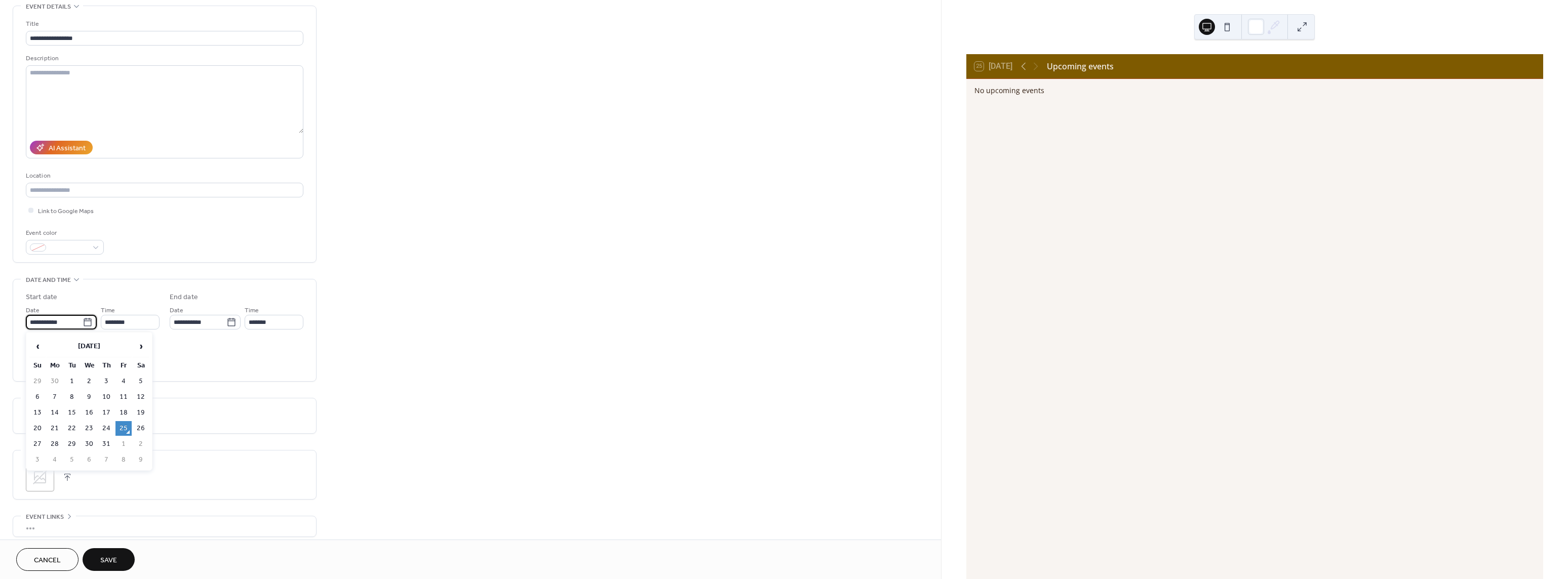 click on "**********" at bounding box center (54, 322) 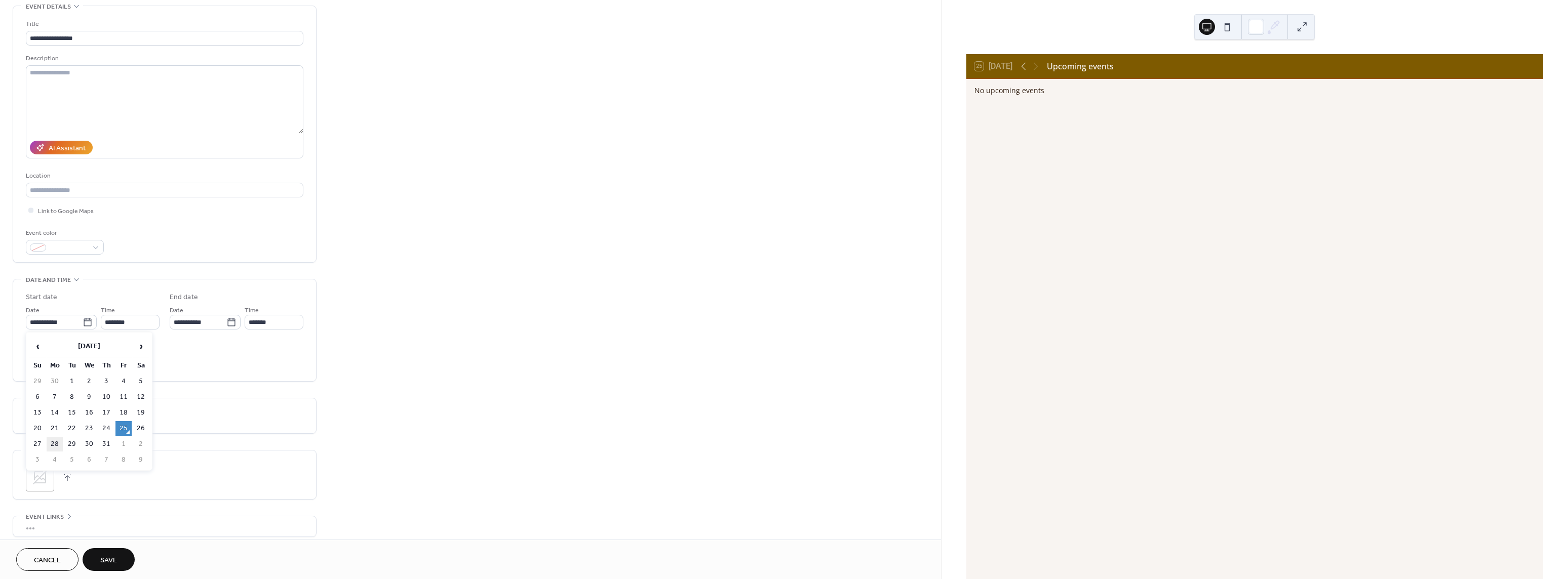 click on "28" at bounding box center [55, 444] 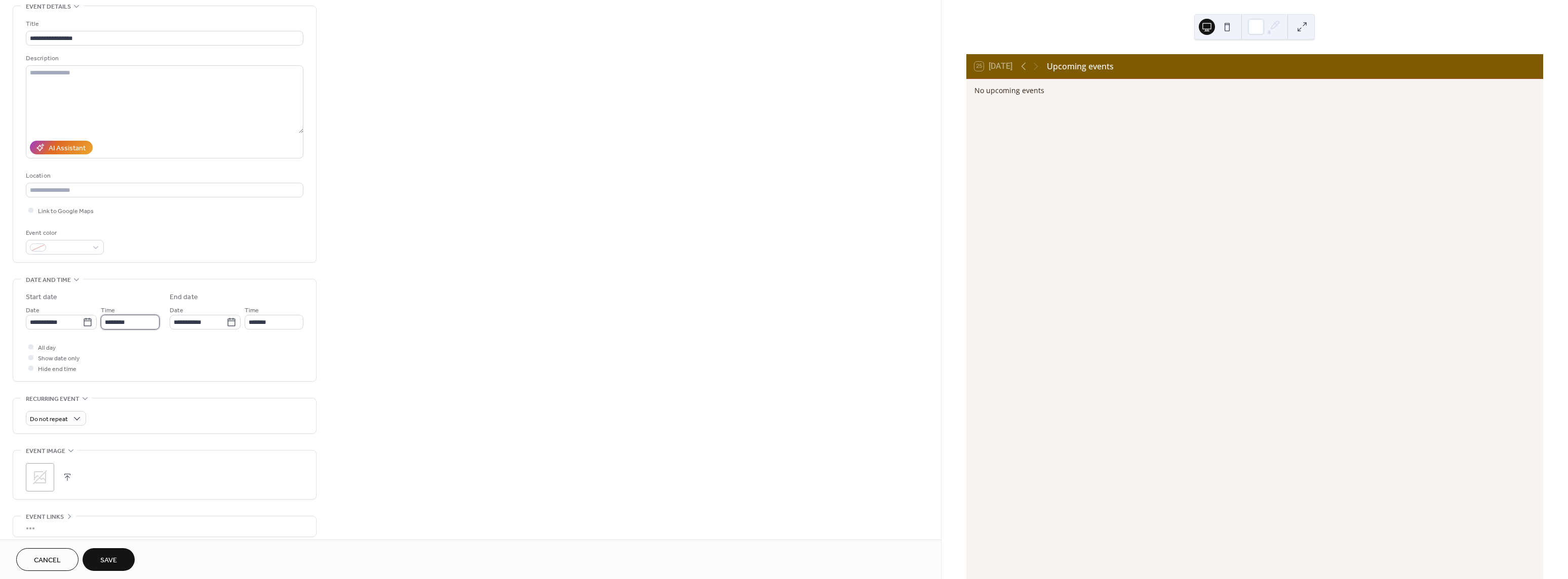 click on "********" at bounding box center (130, 322) 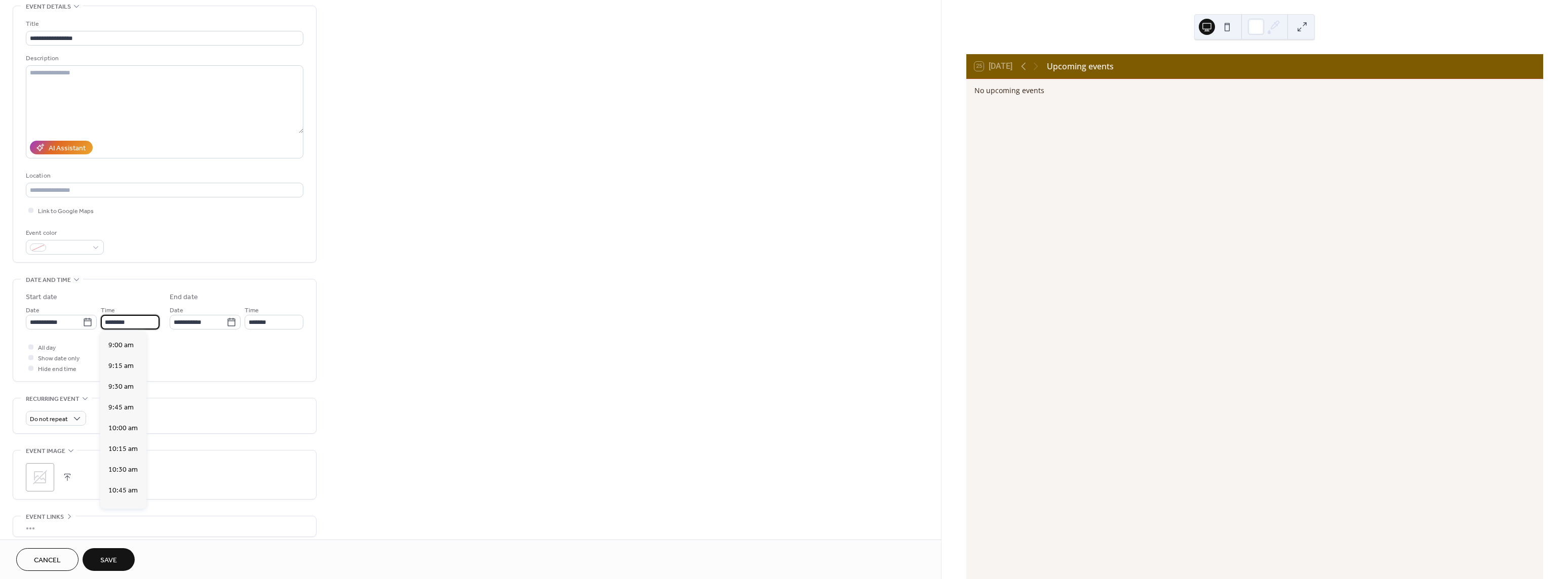 scroll, scrollTop: 743, scrollLeft: 0, axis: vertical 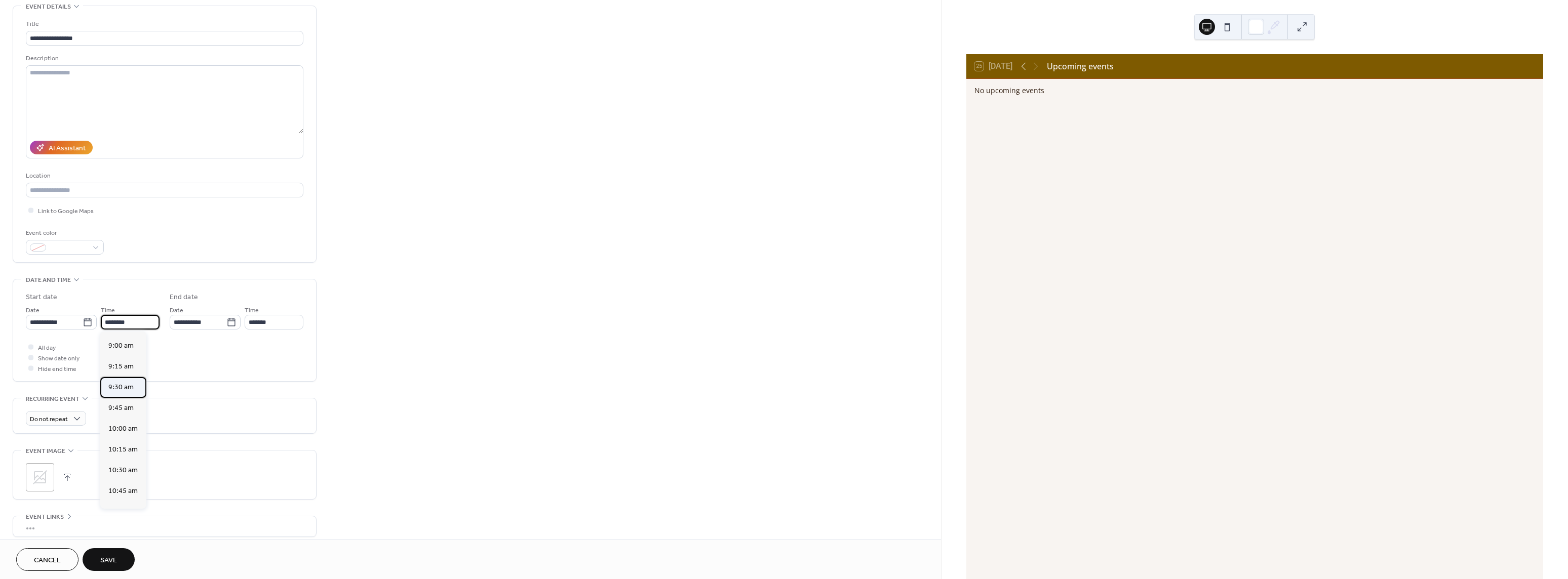 click on "9:30 am" at bounding box center (121, 387) 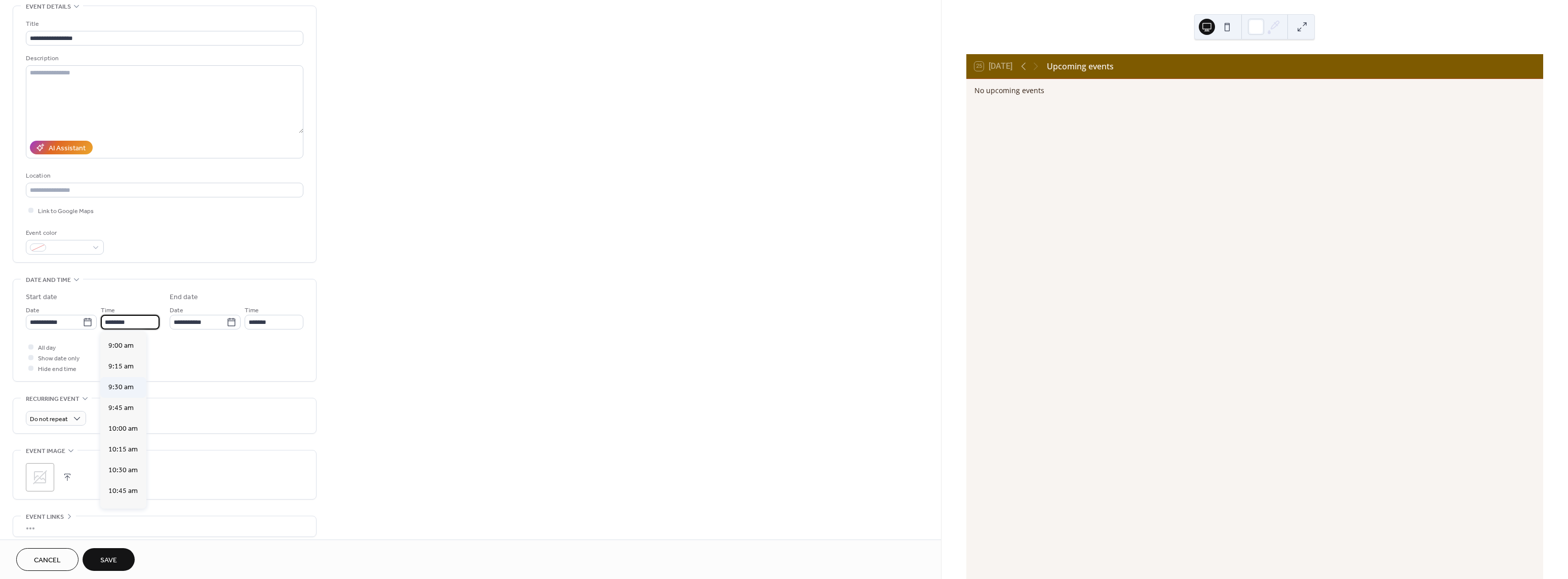 type on "*******" 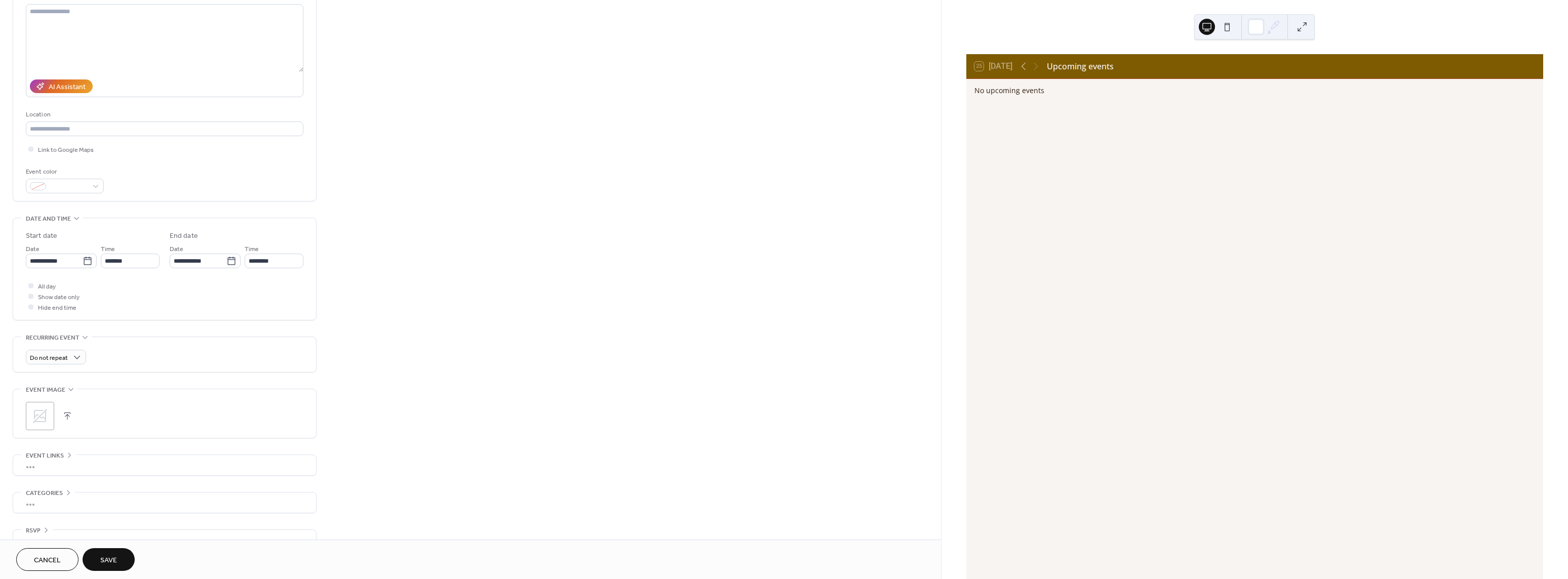 scroll, scrollTop: 133, scrollLeft: 0, axis: vertical 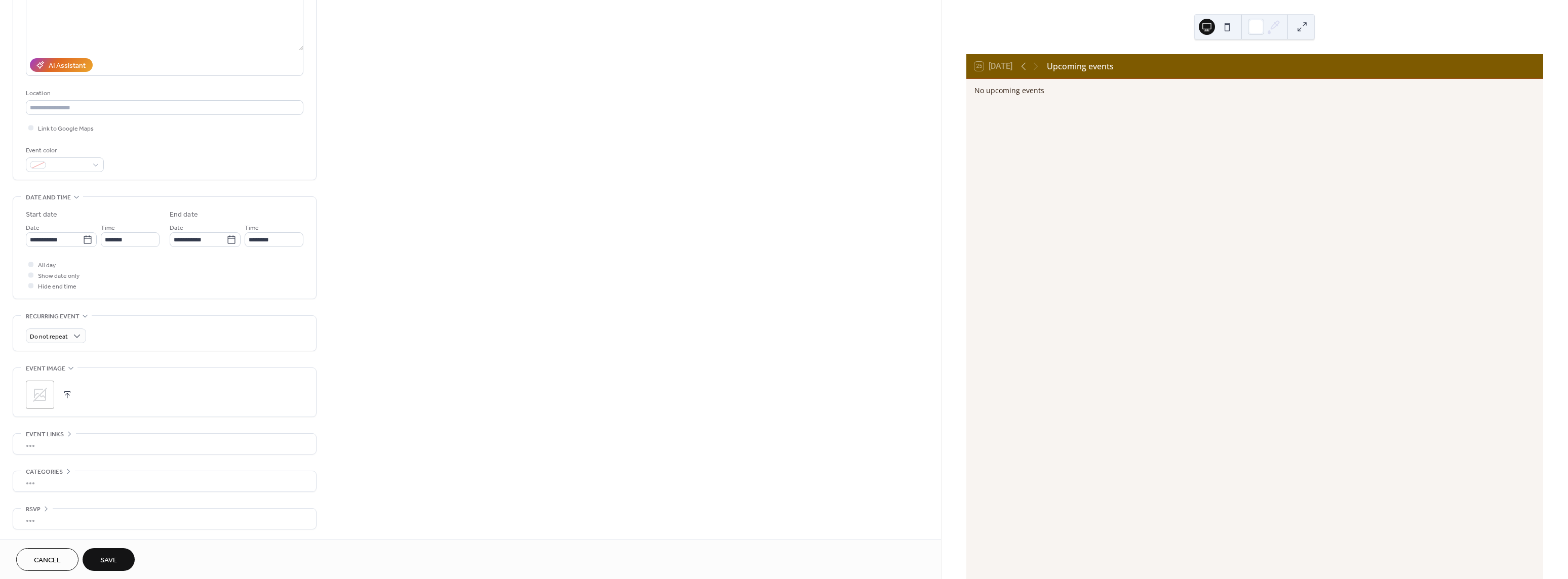 click at bounding box center (67, 395) 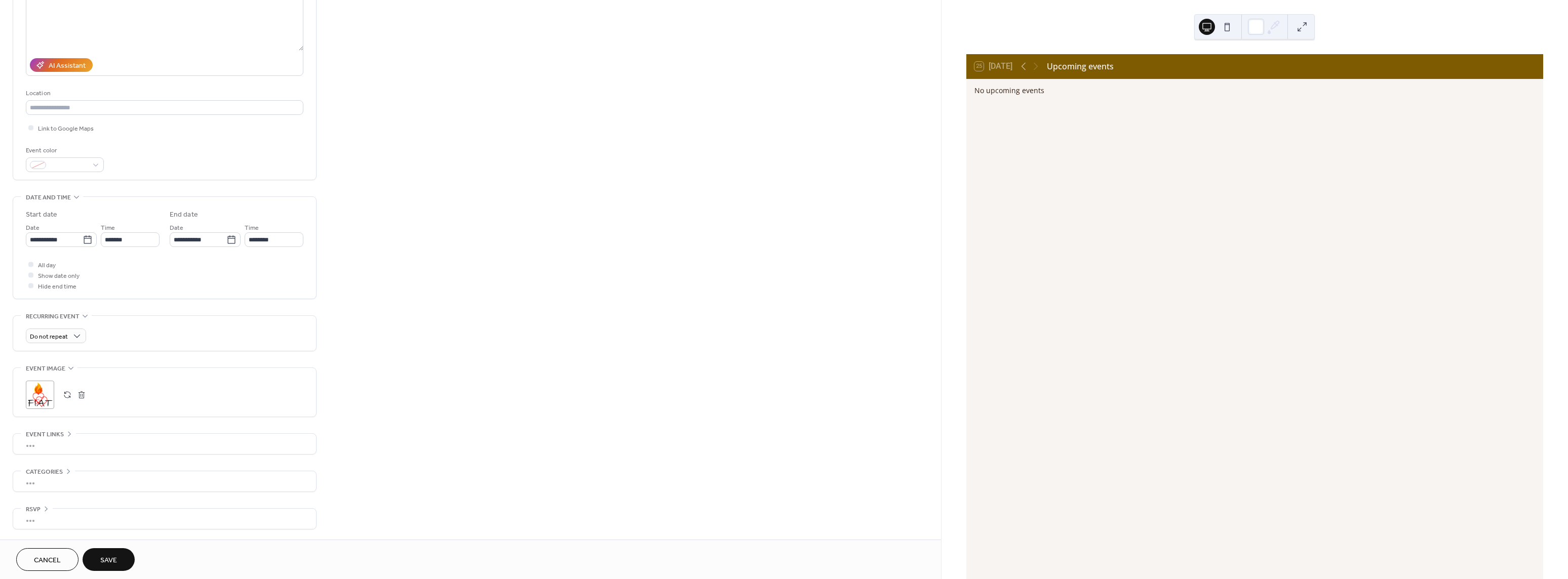 click on "Save" at bounding box center (108, 560) 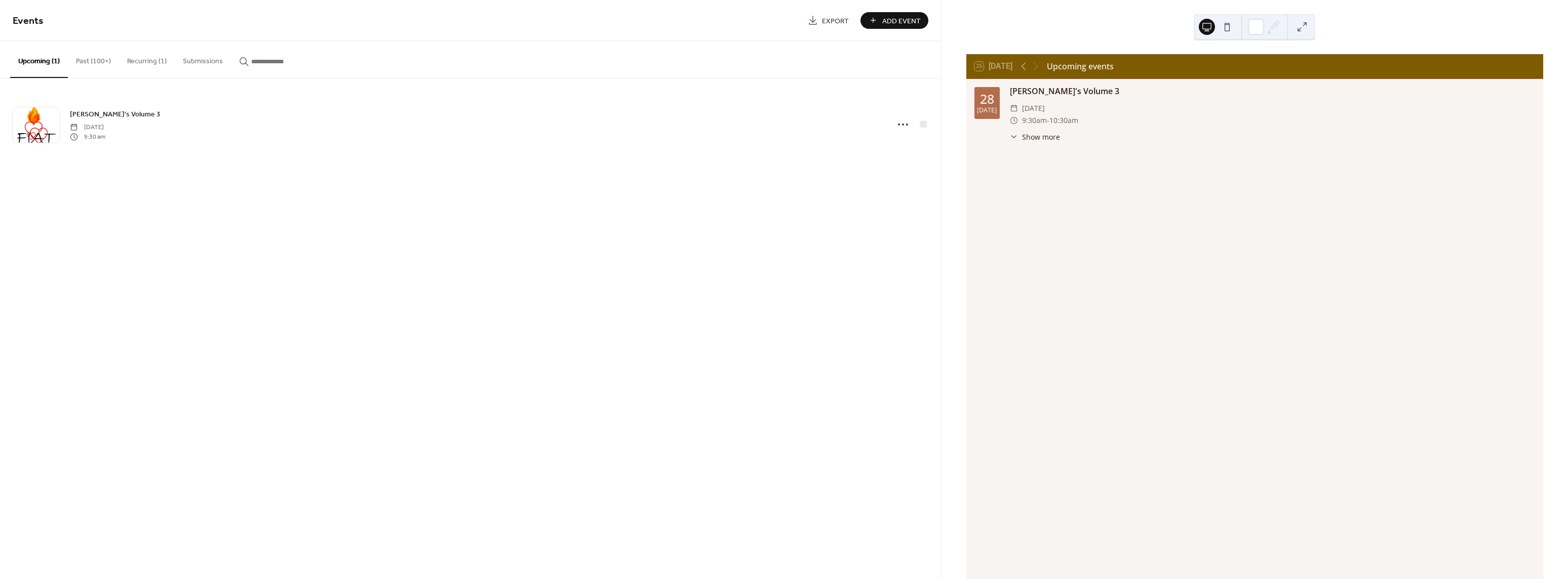click on "Add Event" at bounding box center [901, 21] 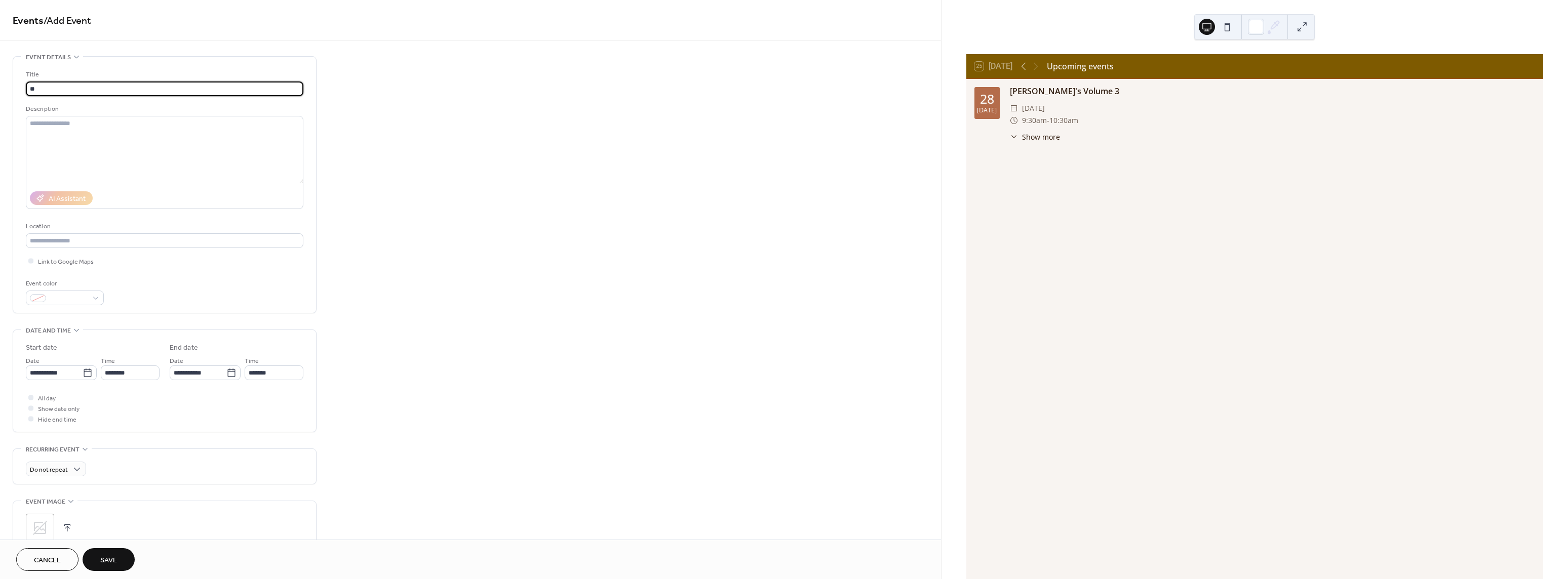 type on "*" 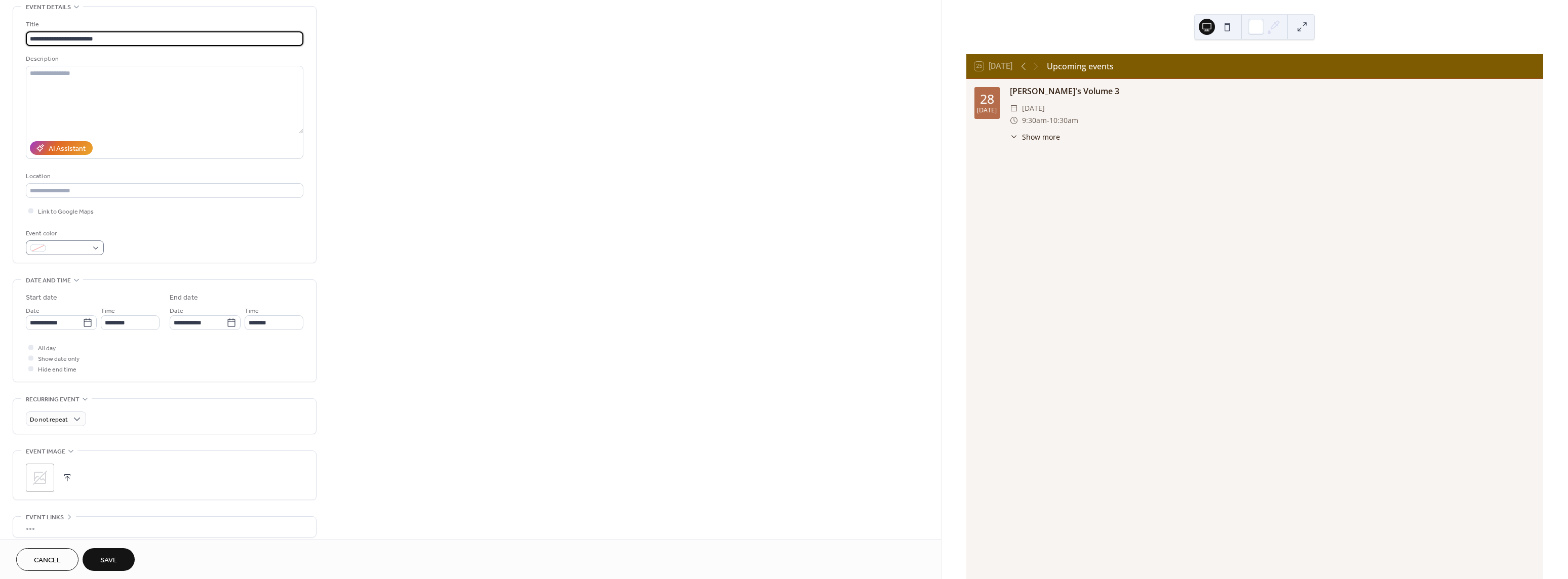 scroll, scrollTop: 51, scrollLeft: 0, axis: vertical 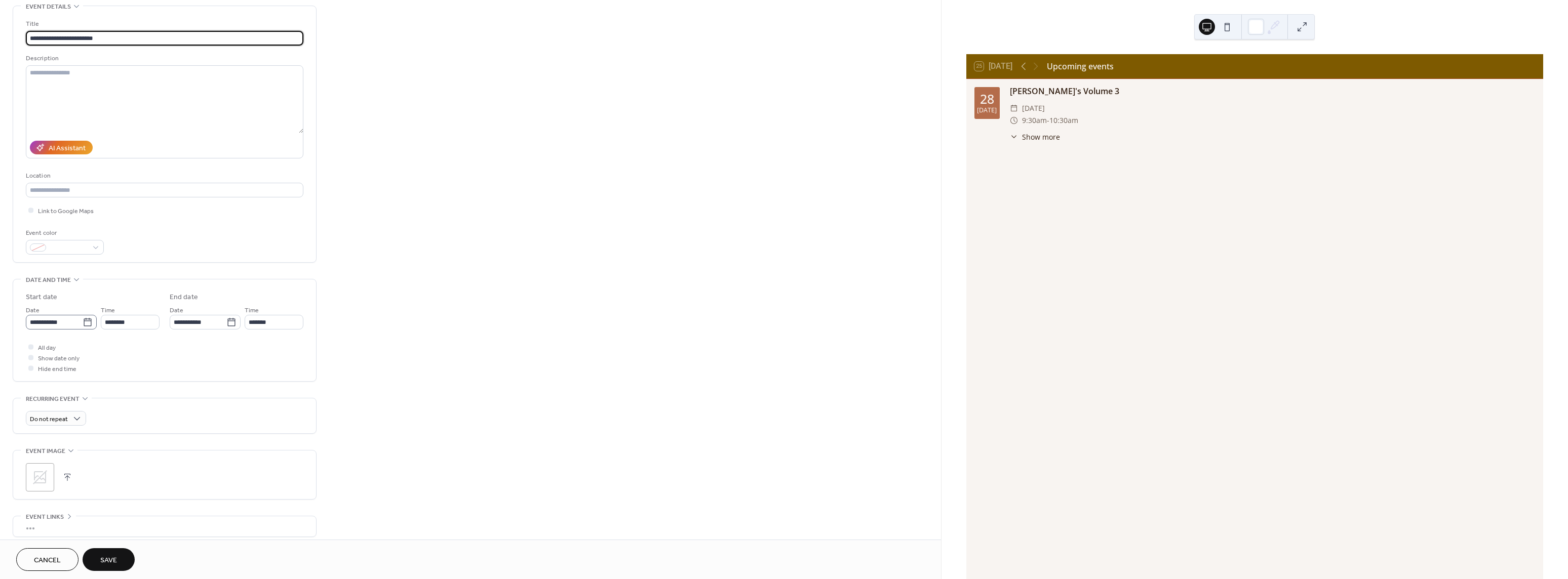 type on "**********" 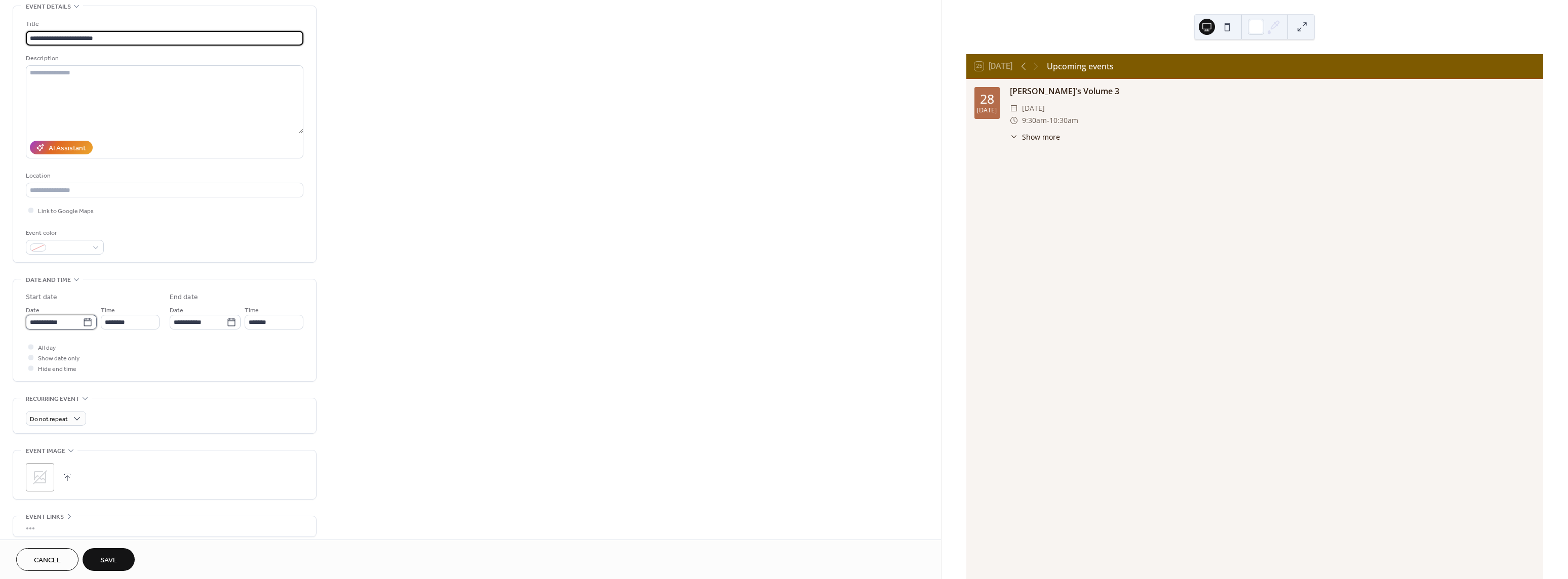 click on "**********" at bounding box center (54, 322) 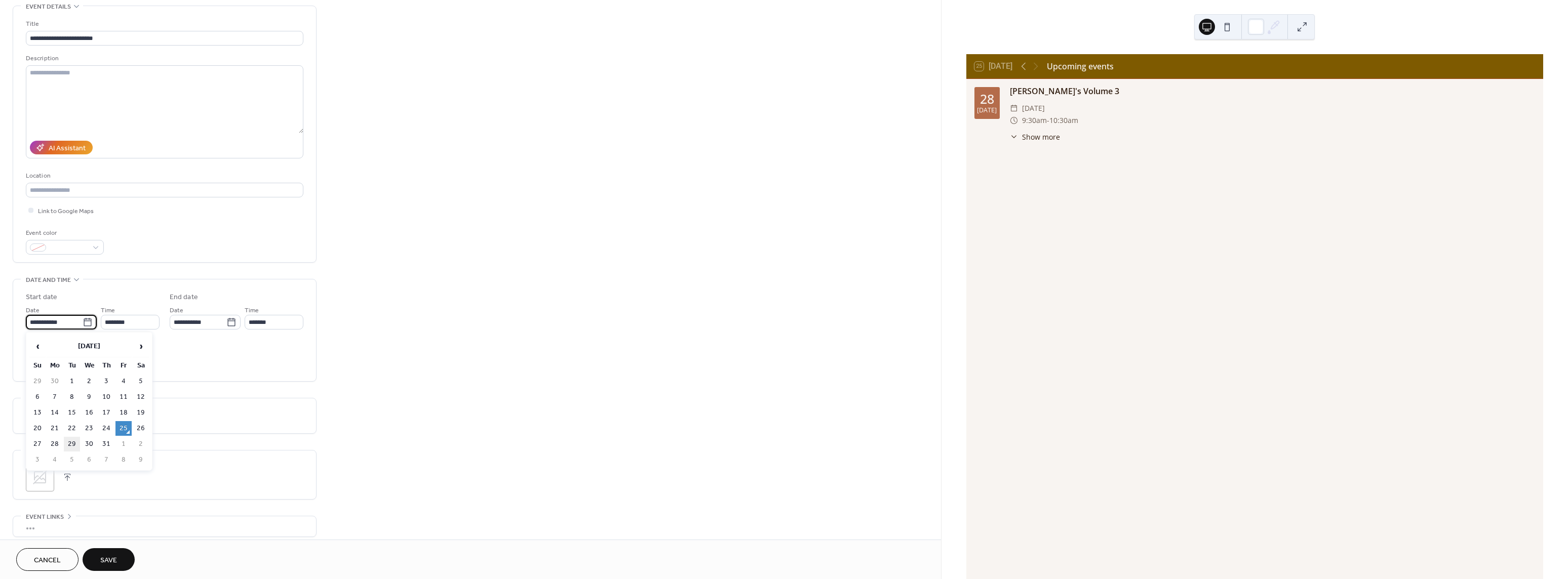click on "29" at bounding box center (72, 444) 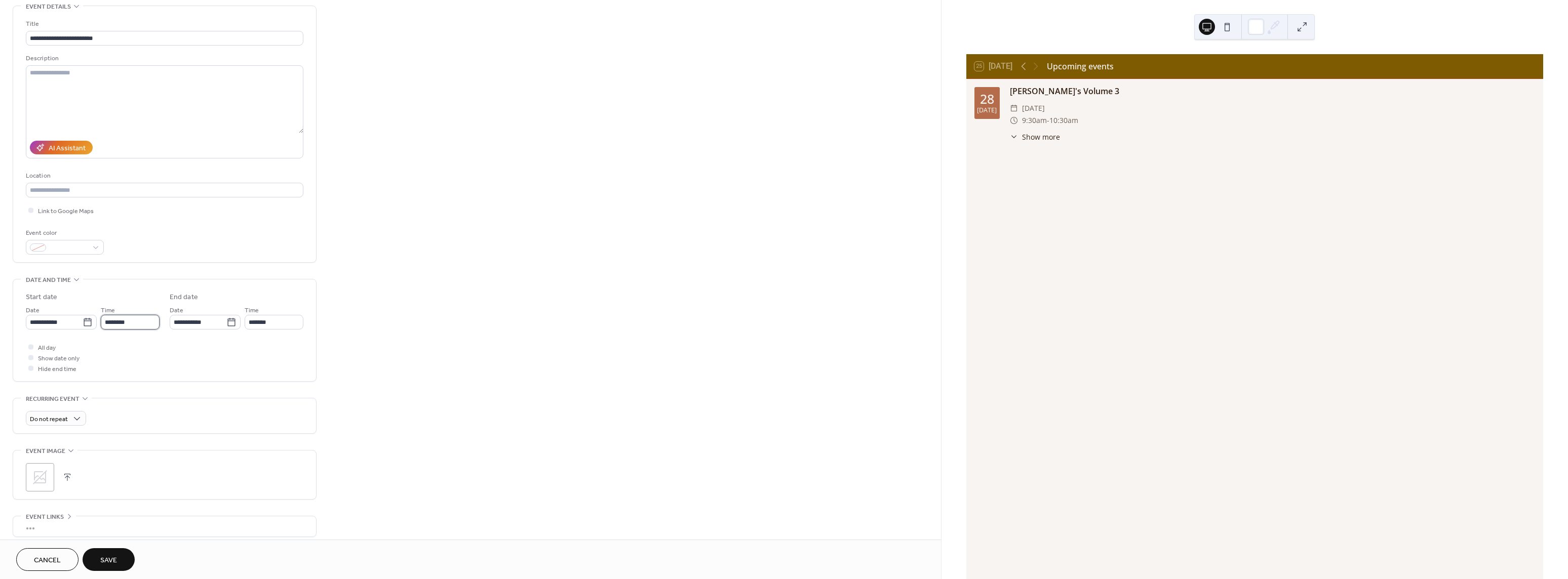 click on "********" at bounding box center [130, 322] 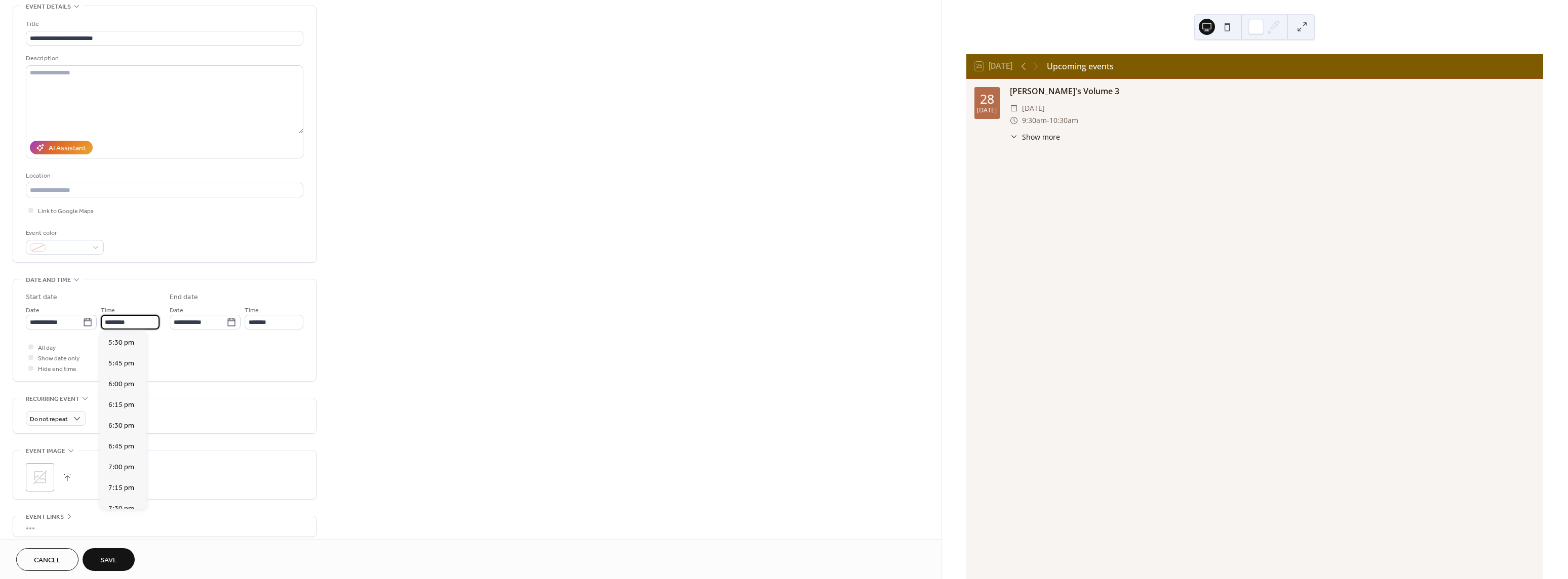 scroll, scrollTop: 1502, scrollLeft: 0, axis: vertical 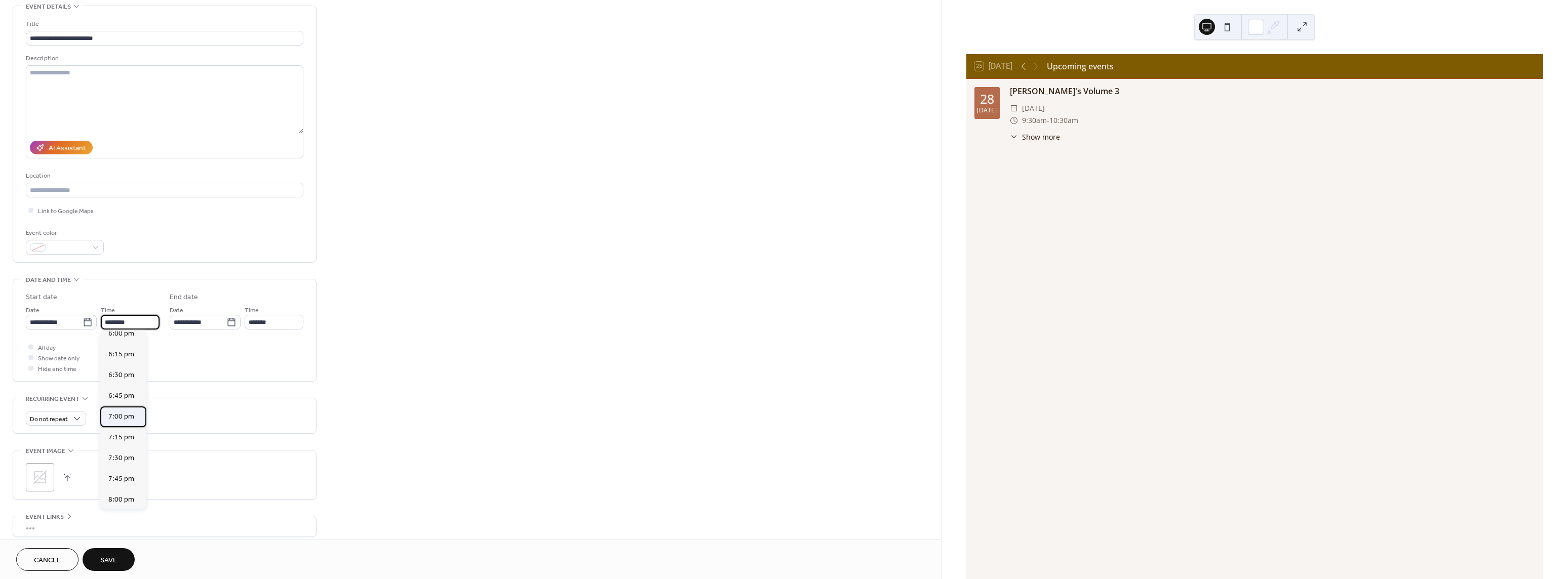 click on "7:00 pm" at bounding box center (121, 417) 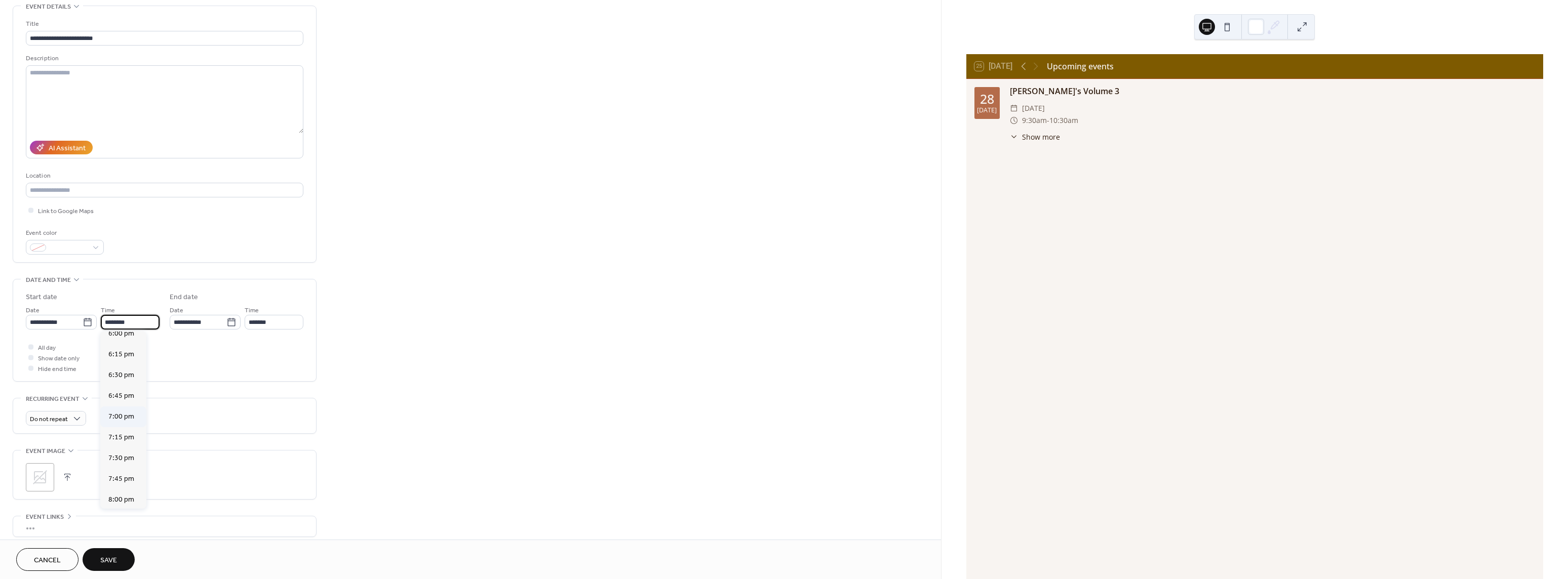 type on "*******" 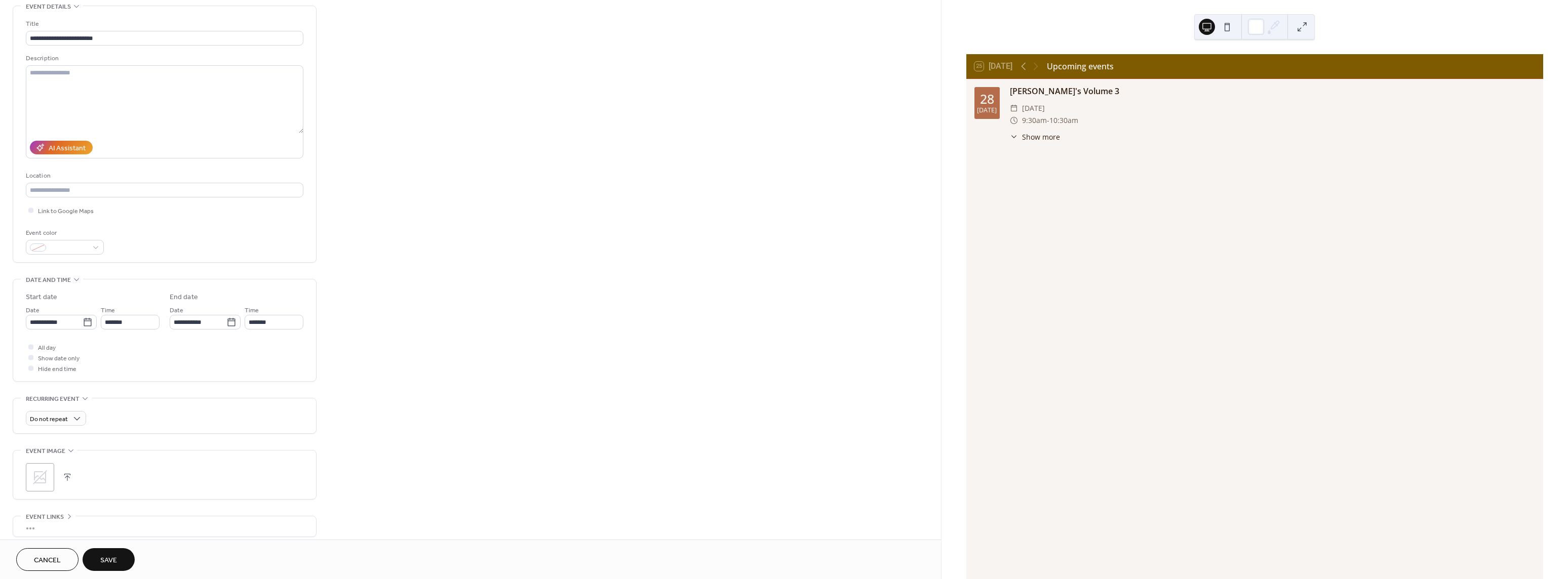 click at bounding box center [67, 477] 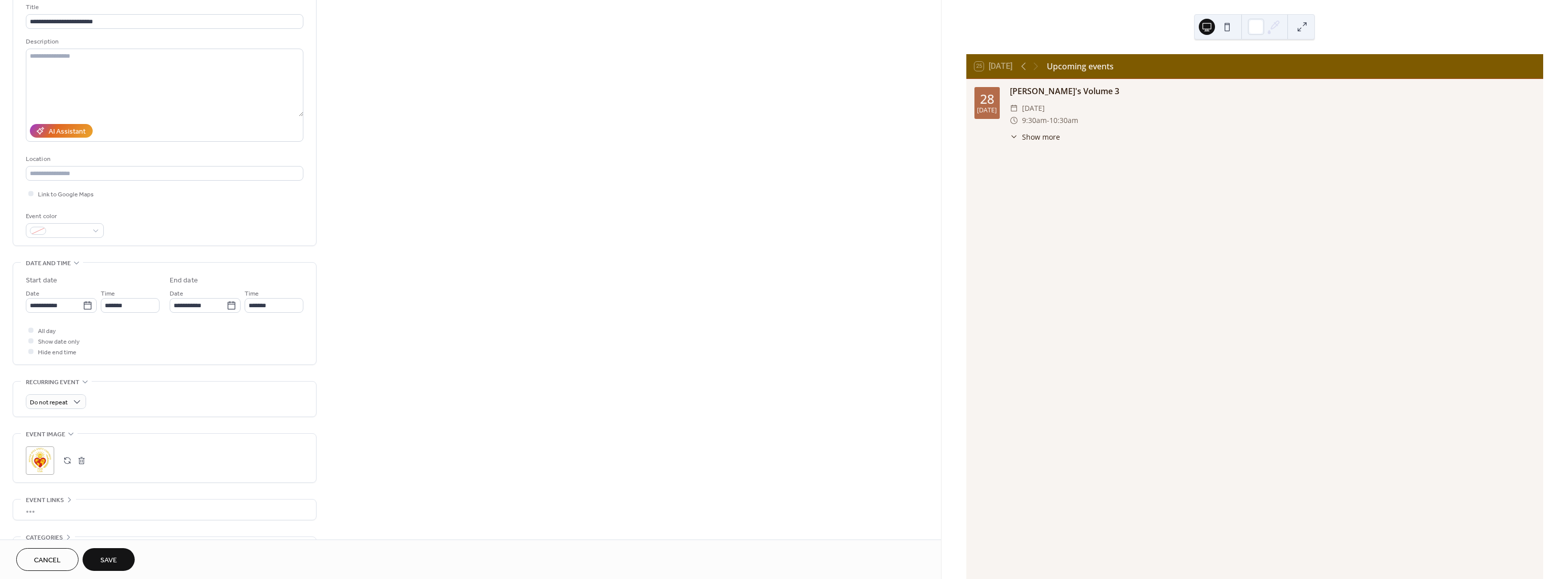 scroll, scrollTop: 101, scrollLeft: 0, axis: vertical 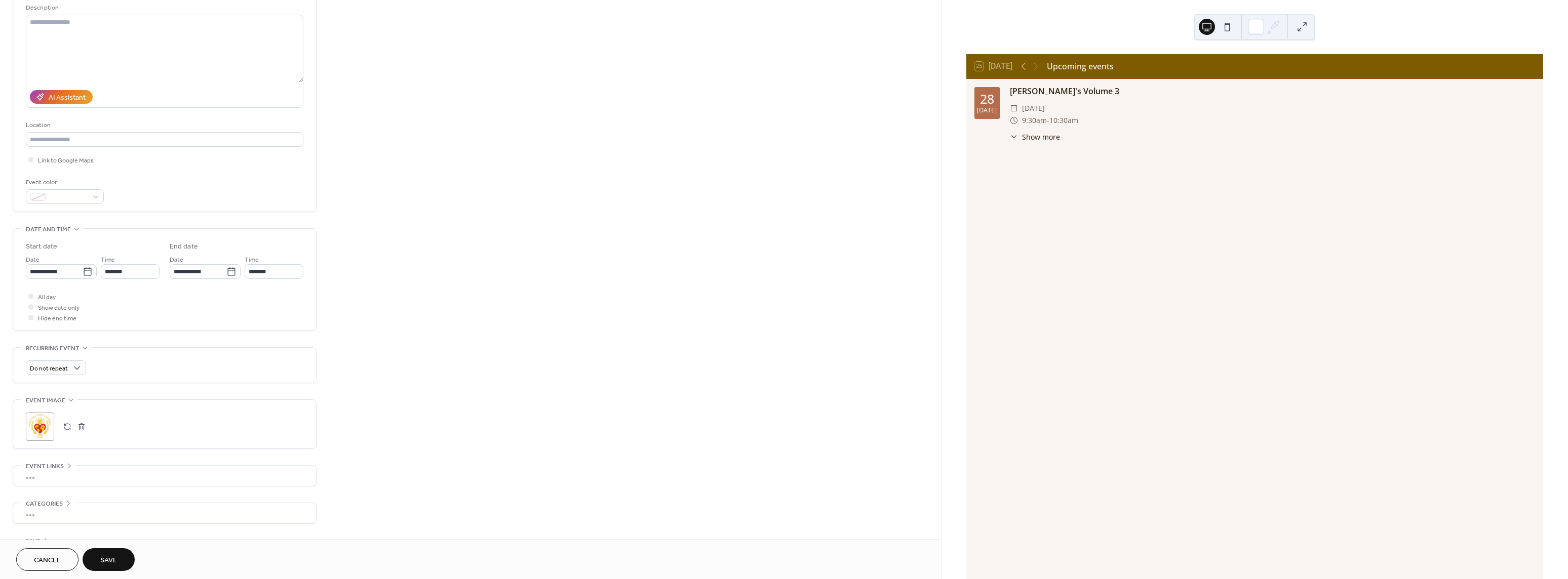 click on "Save" at bounding box center (108, 559) 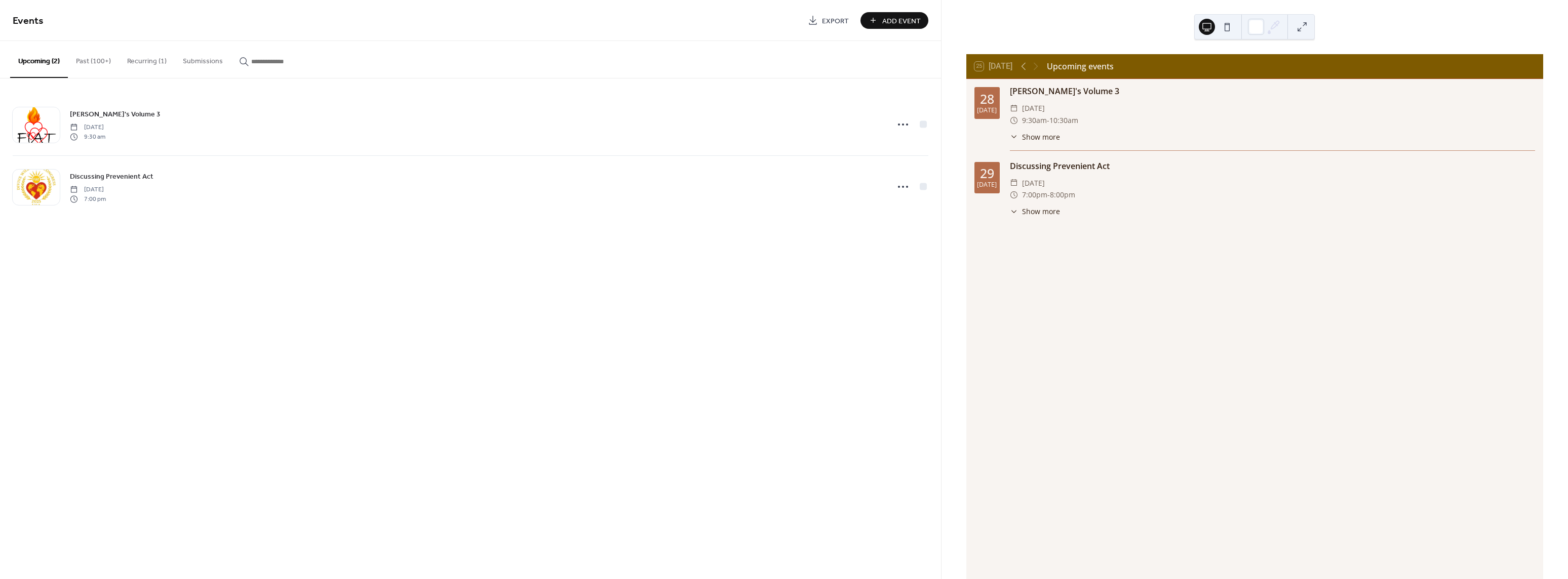 click on "Add Event" at bounding box center [901, 21] 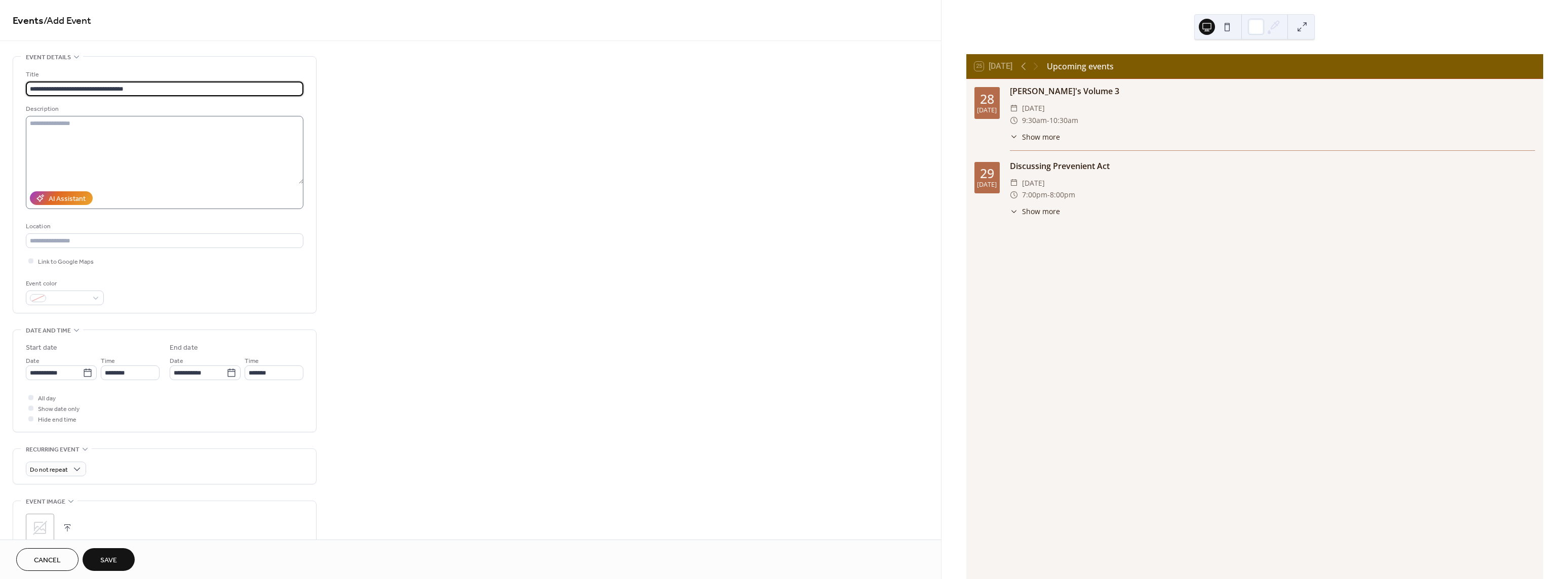 type on "**********" 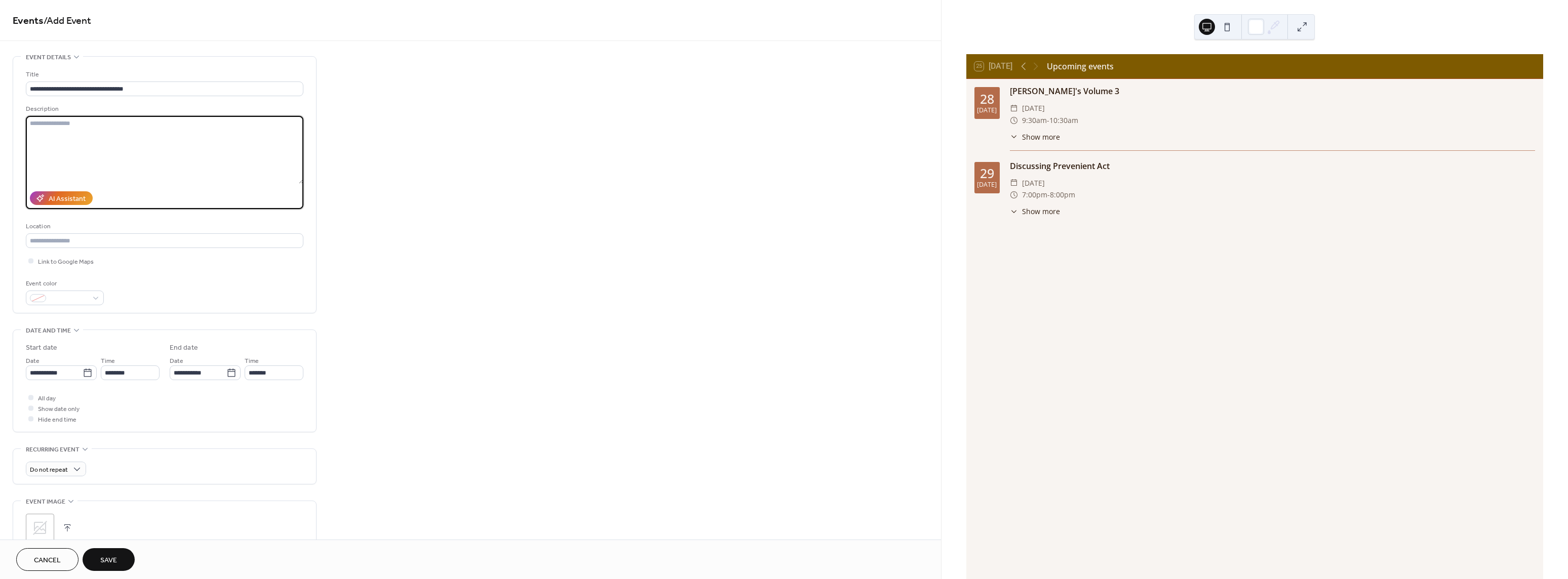 click at bounding box center (165, 150) 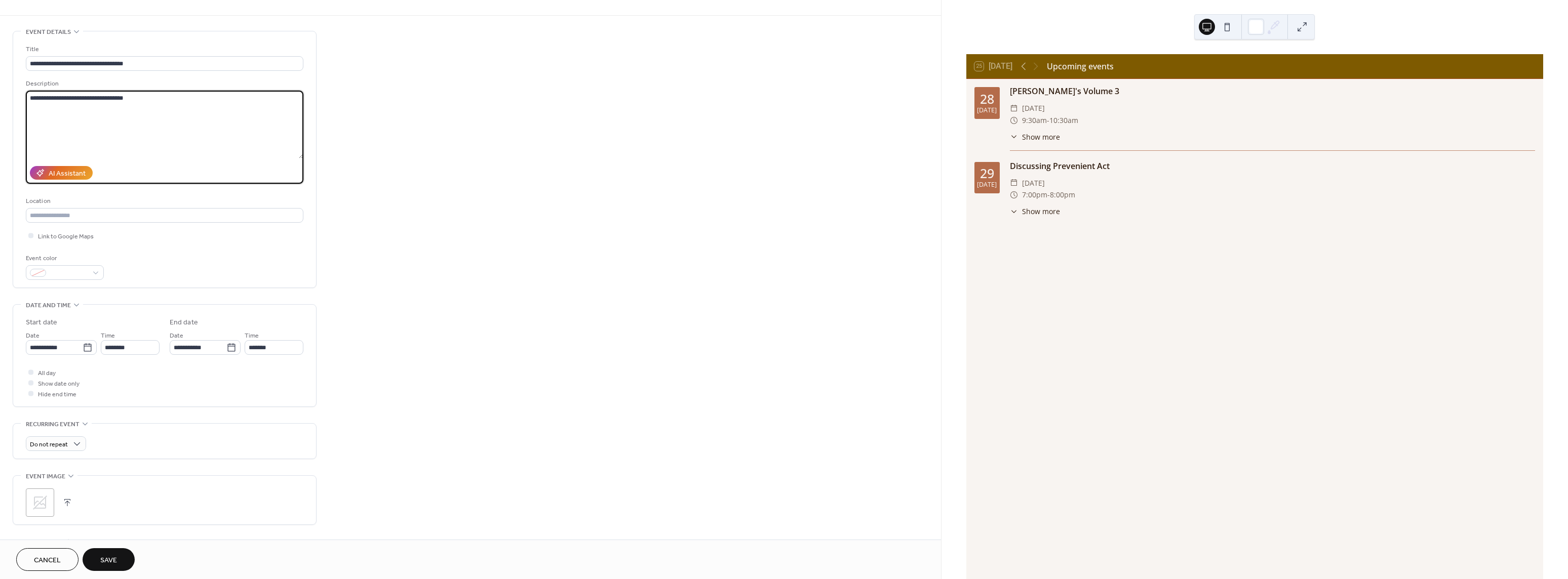 scroll, scrollTop: 101, scrollLeft: 0, axis: vertical 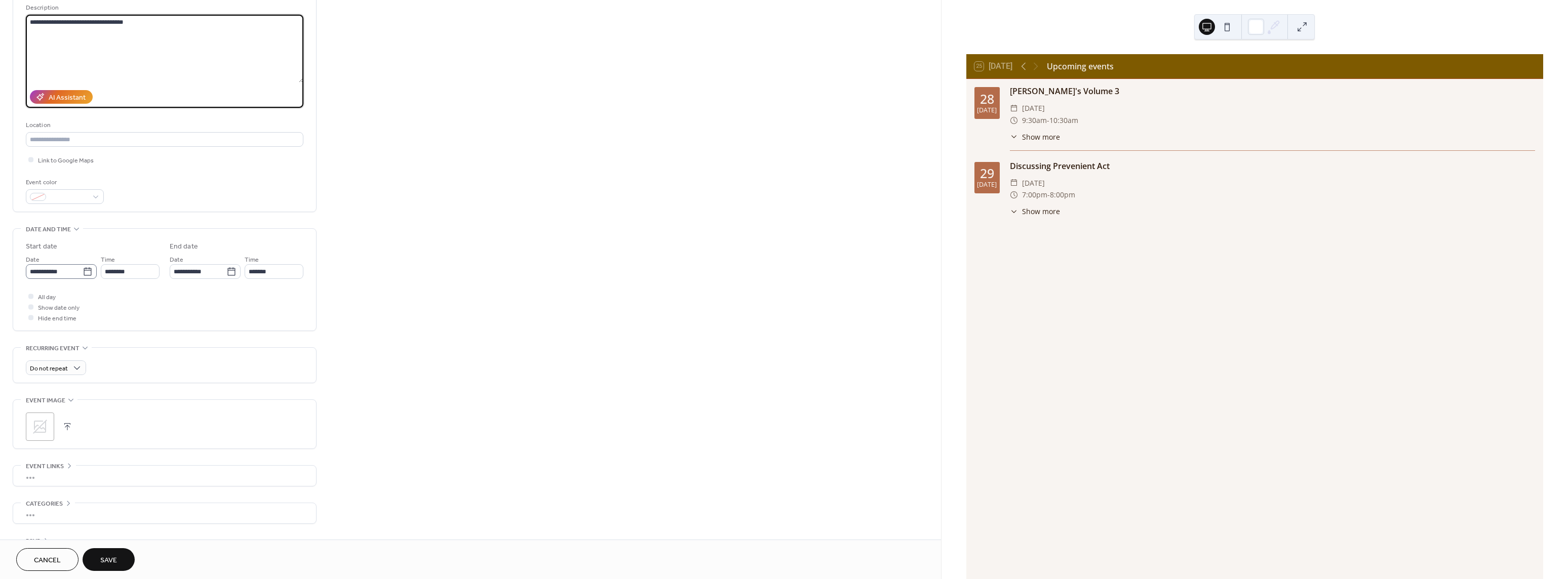 type on "**********" 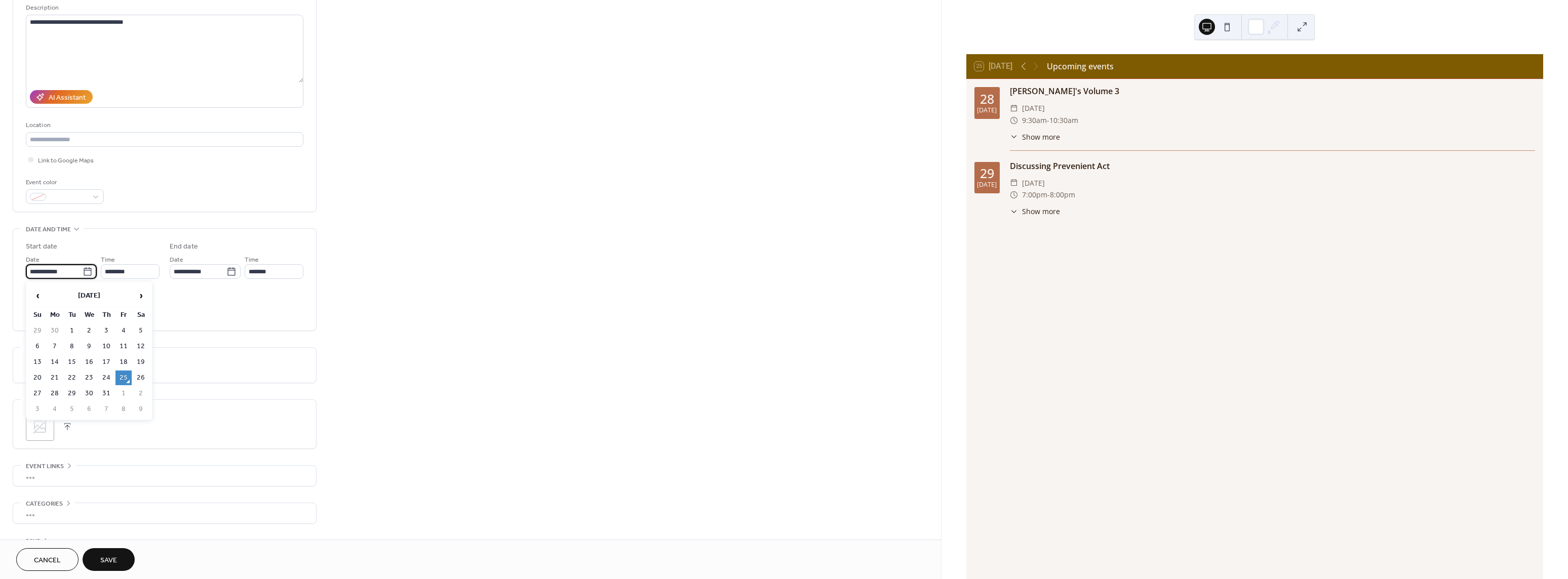 click on "**********" at bounding box center [54, 271] 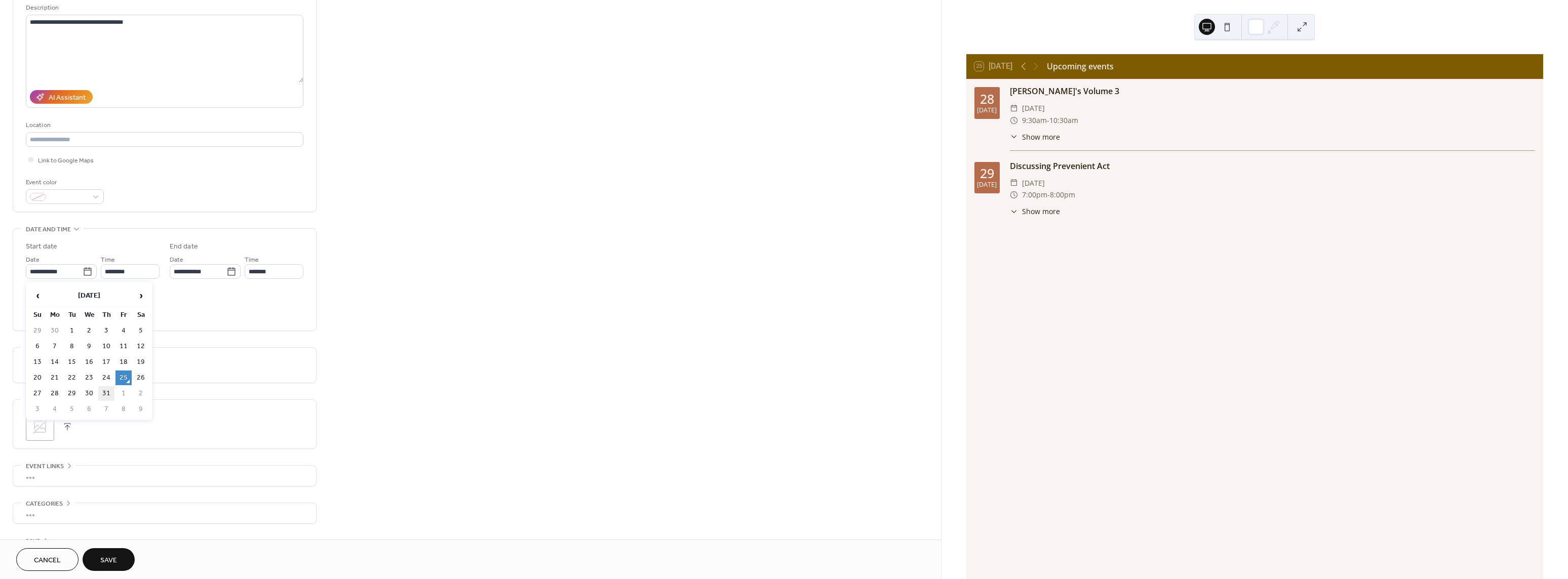 click on "31" at bounding box center [106, 393] 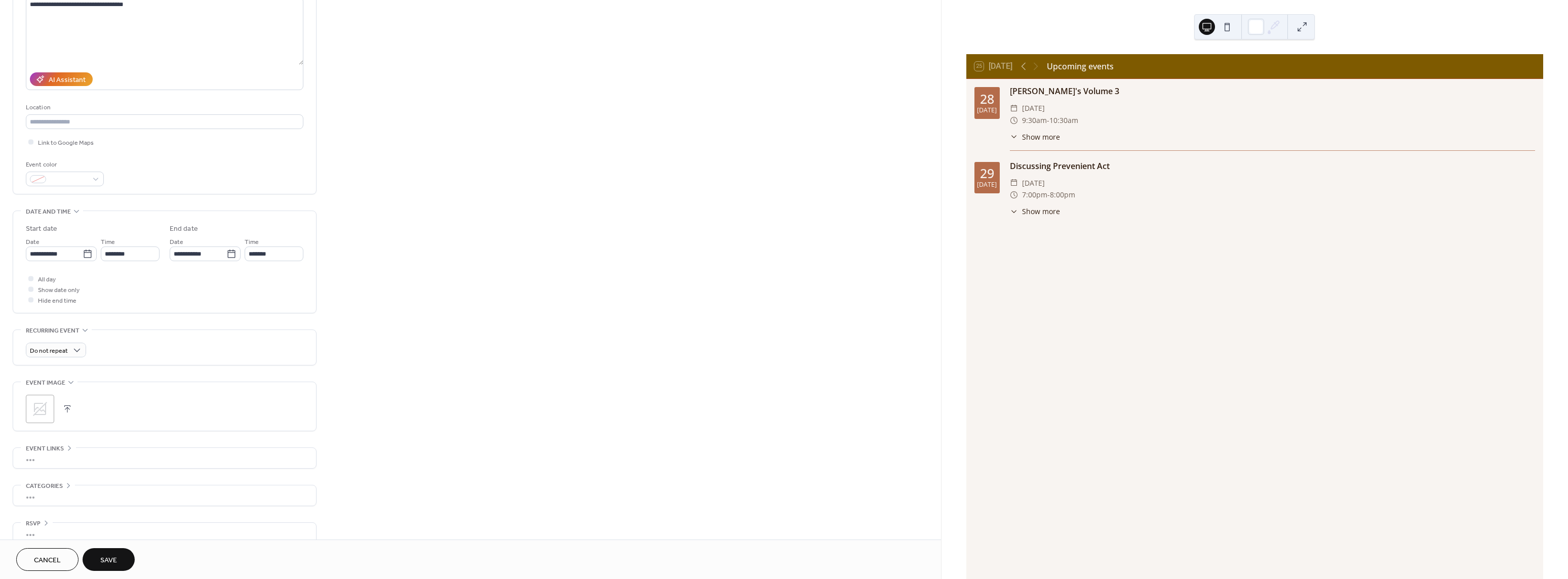 scroll, scrollTop: 133, scrollLeft: 0, axis: vertical 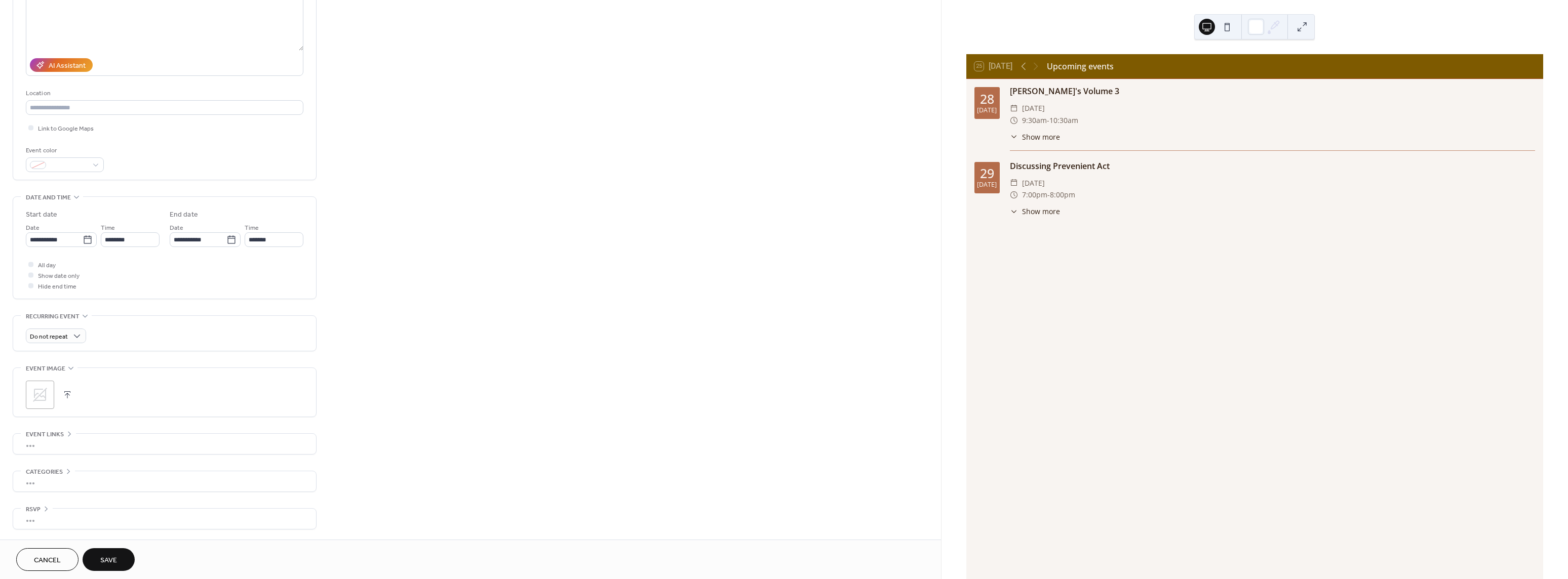 click on "Save" at bounding box center (108, 560) 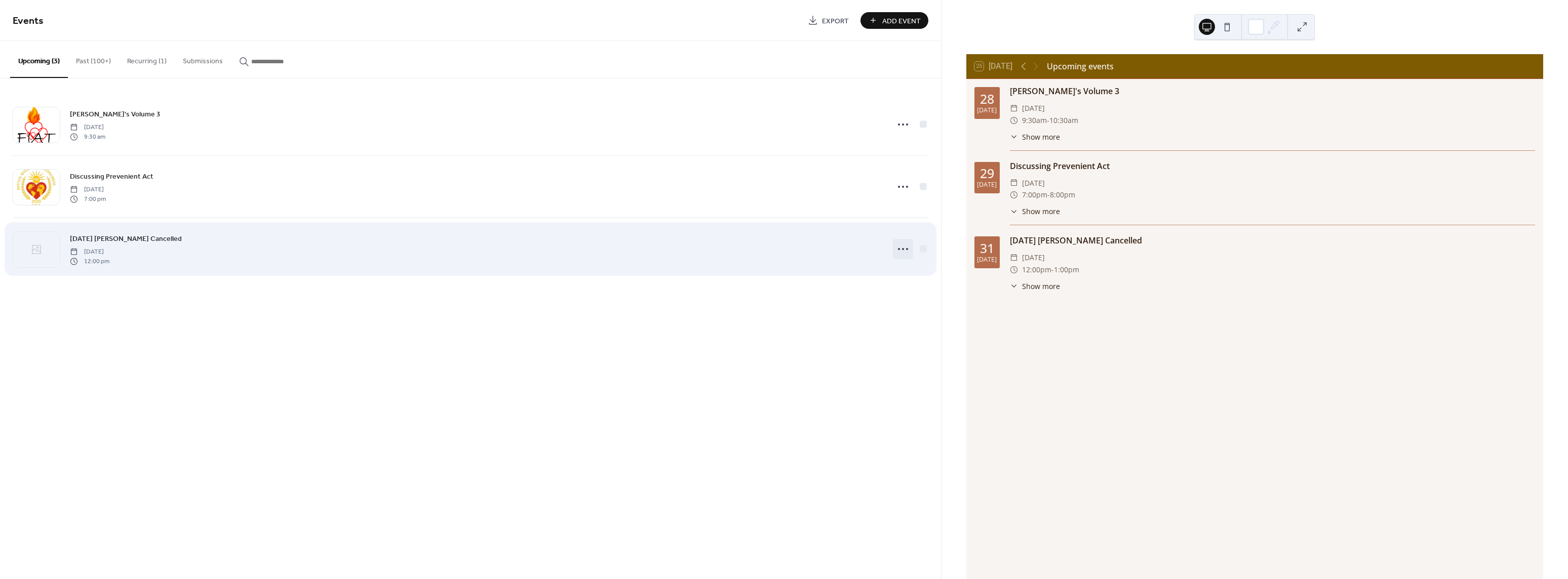 click 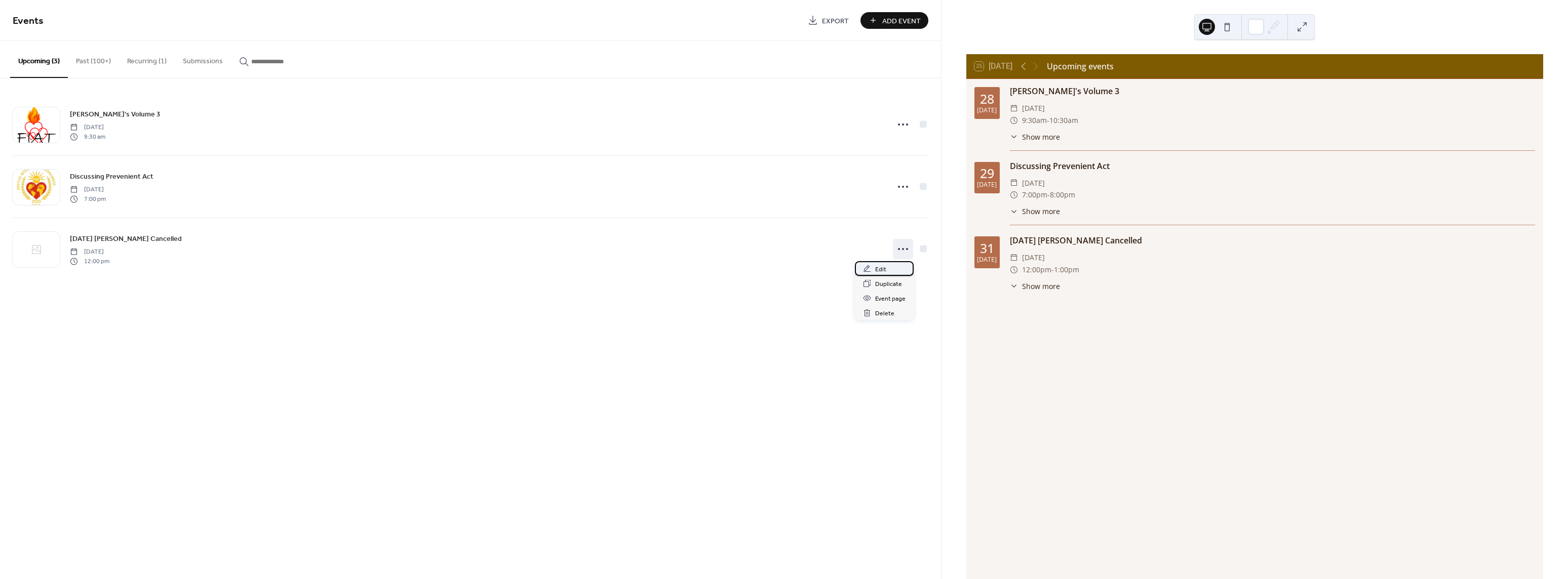 click on "Edit" at bounding box center [881, 269] 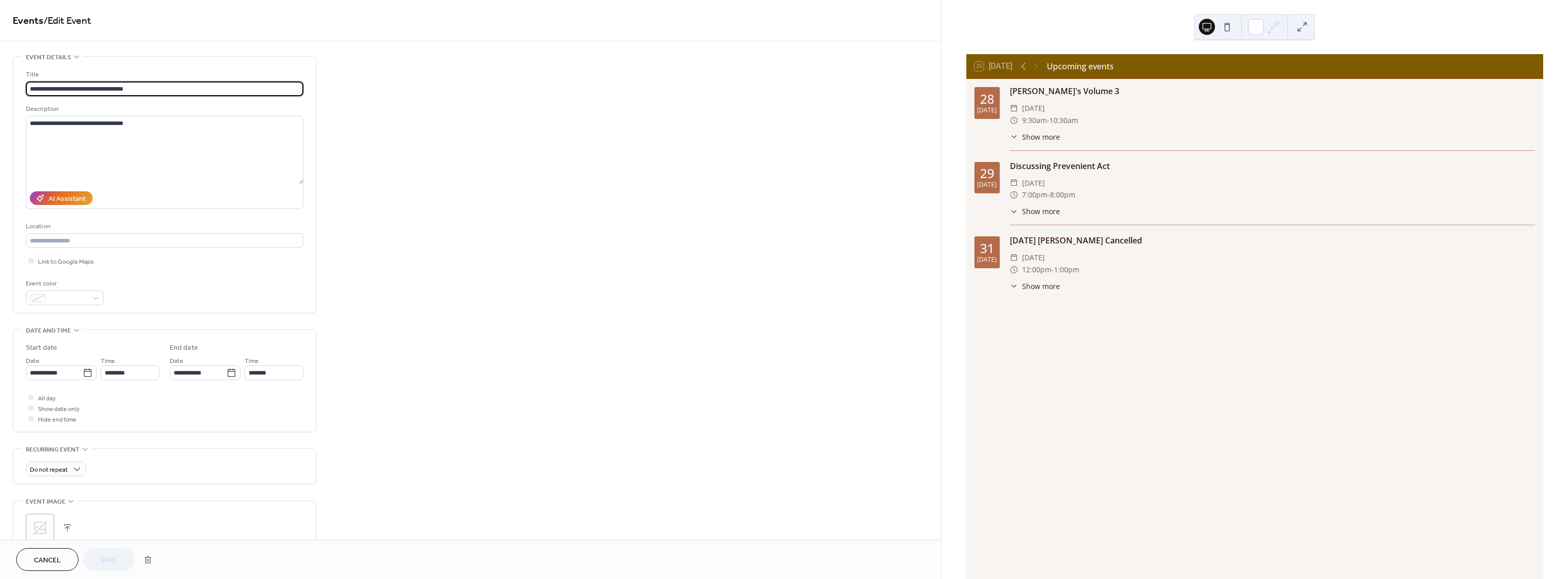 click on "**********" at bounding box center [165, 89] 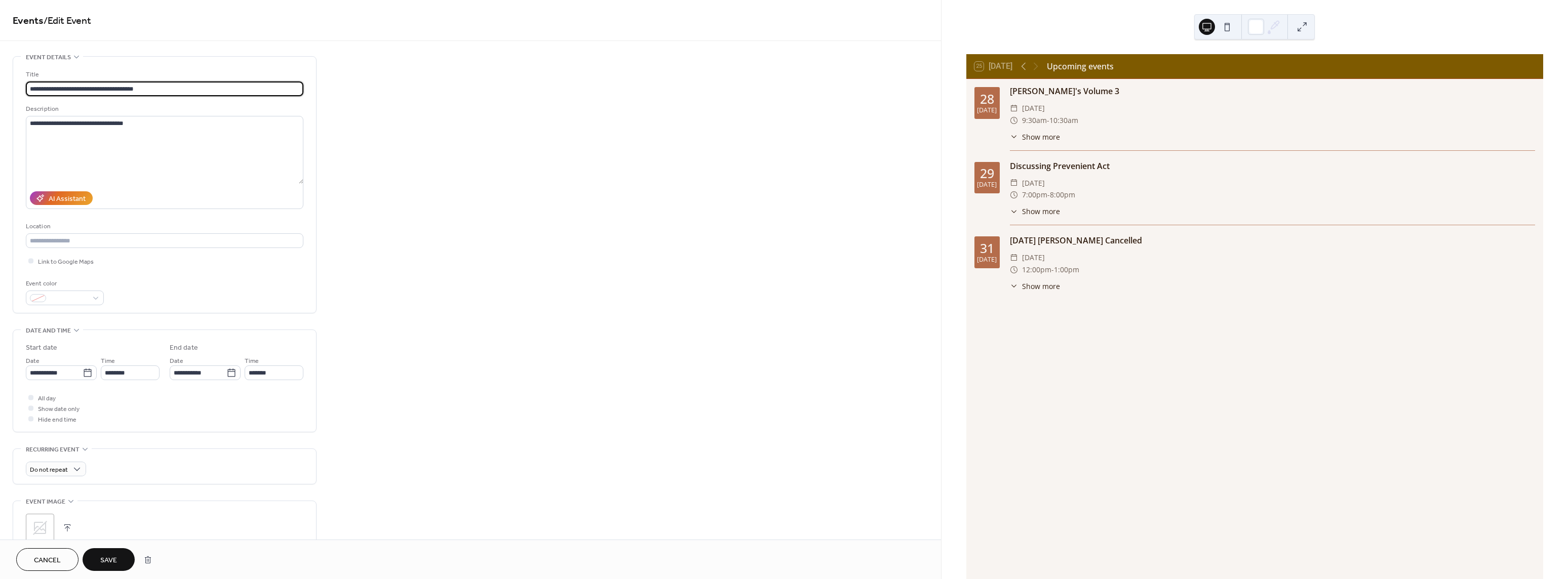 type on "**********" 